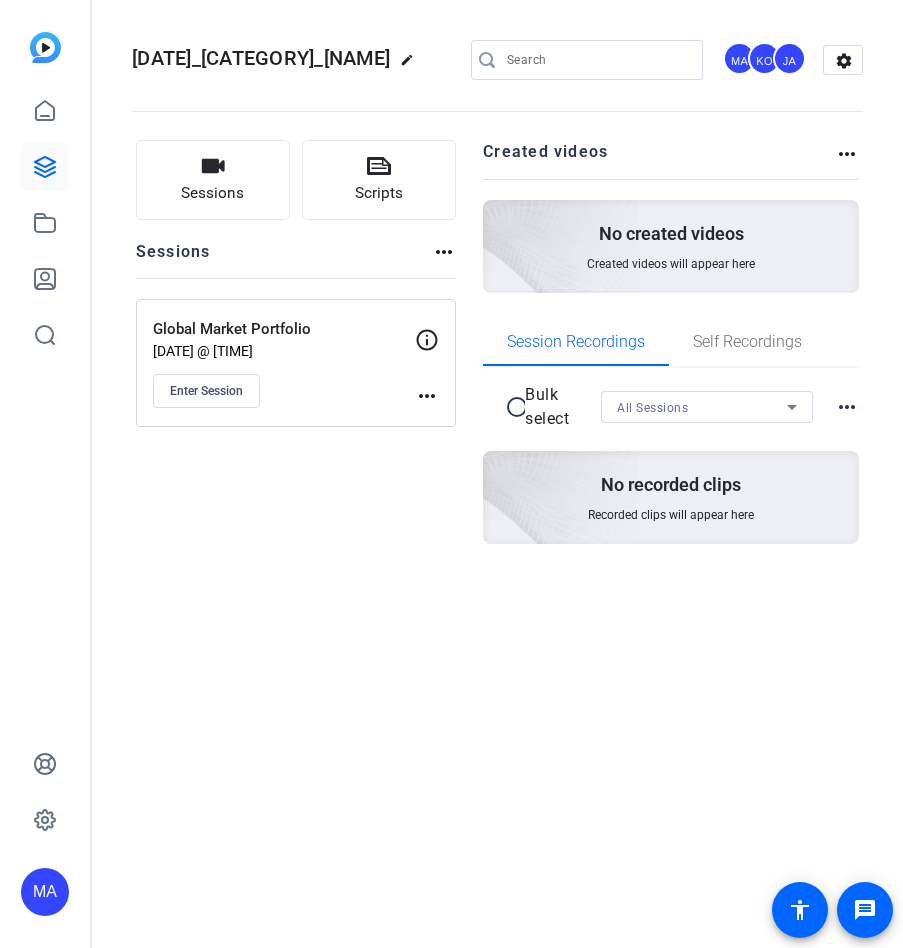 scroll, scrollTop: 0, scrollLeft: 0, axis: both 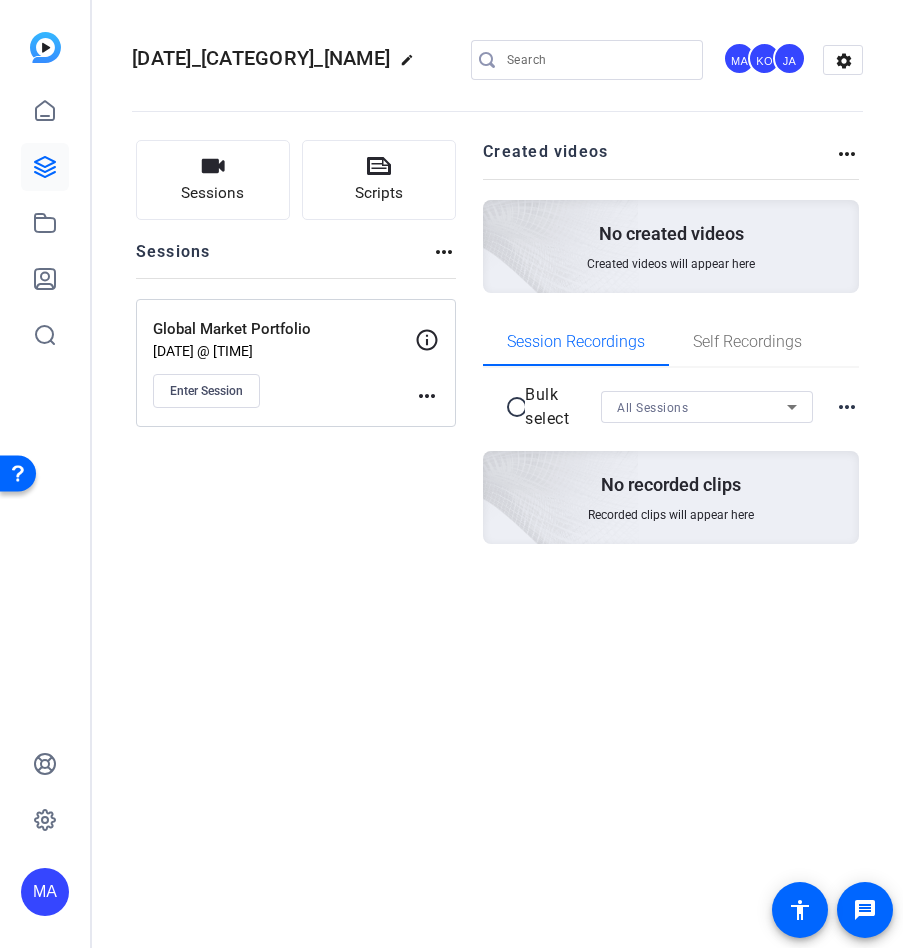 click on "Sessions
Scripts  Sessions more_horiz  Global Market Portfolio   [DATE] @ [TIME]  Enter Session
more_horiz" 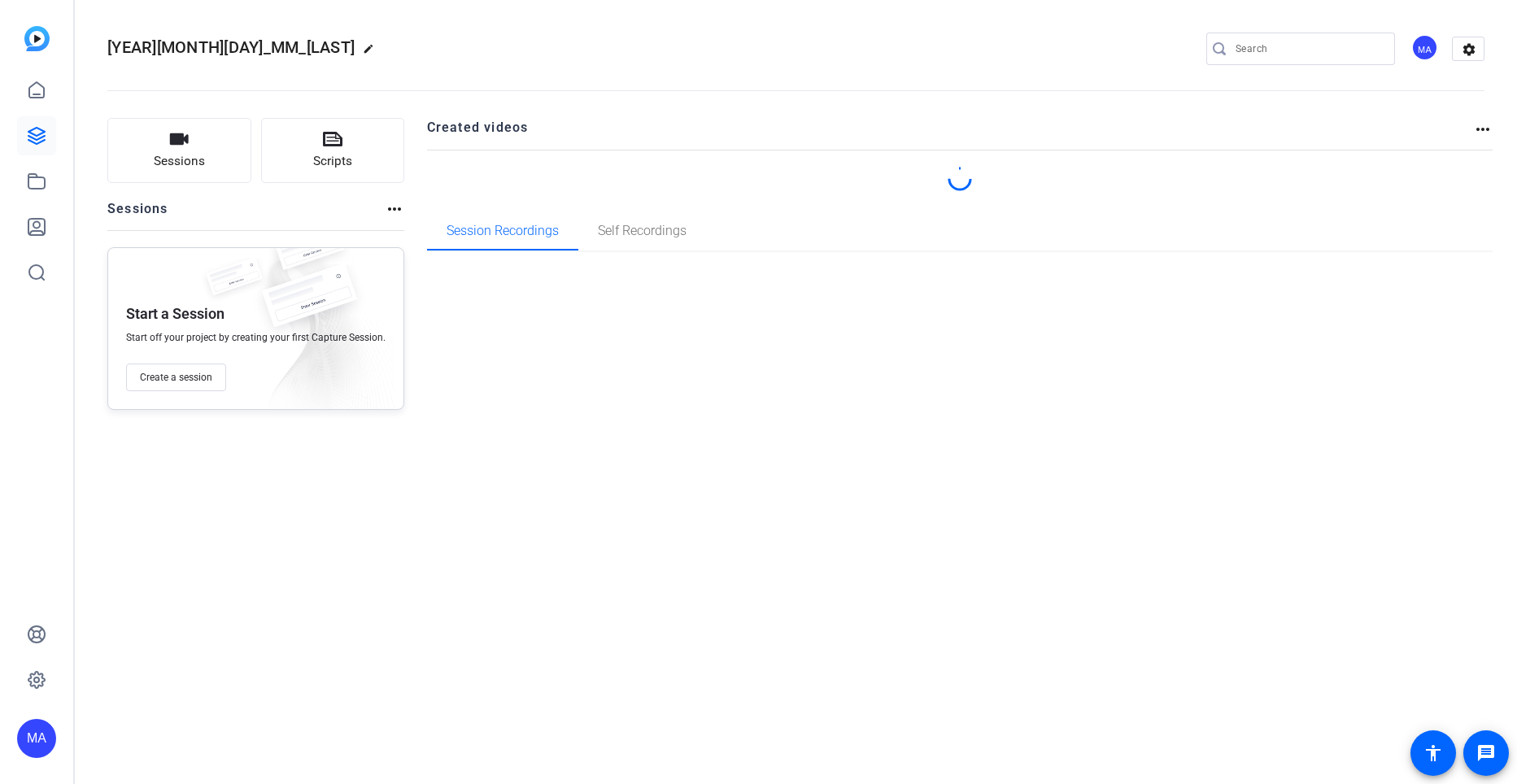 scroll, scrollTop: 0, scrollLeft: 0, axis: both 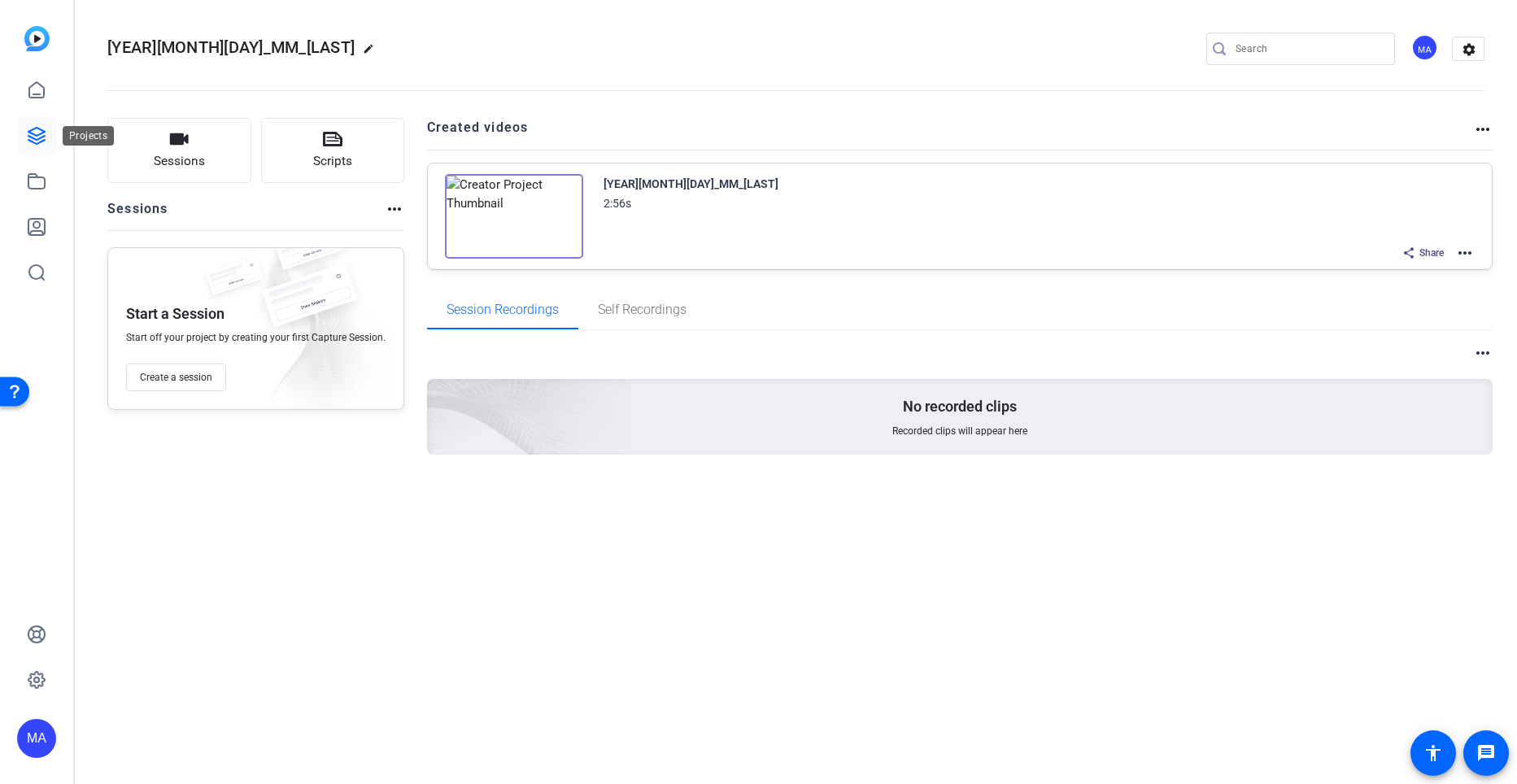 click 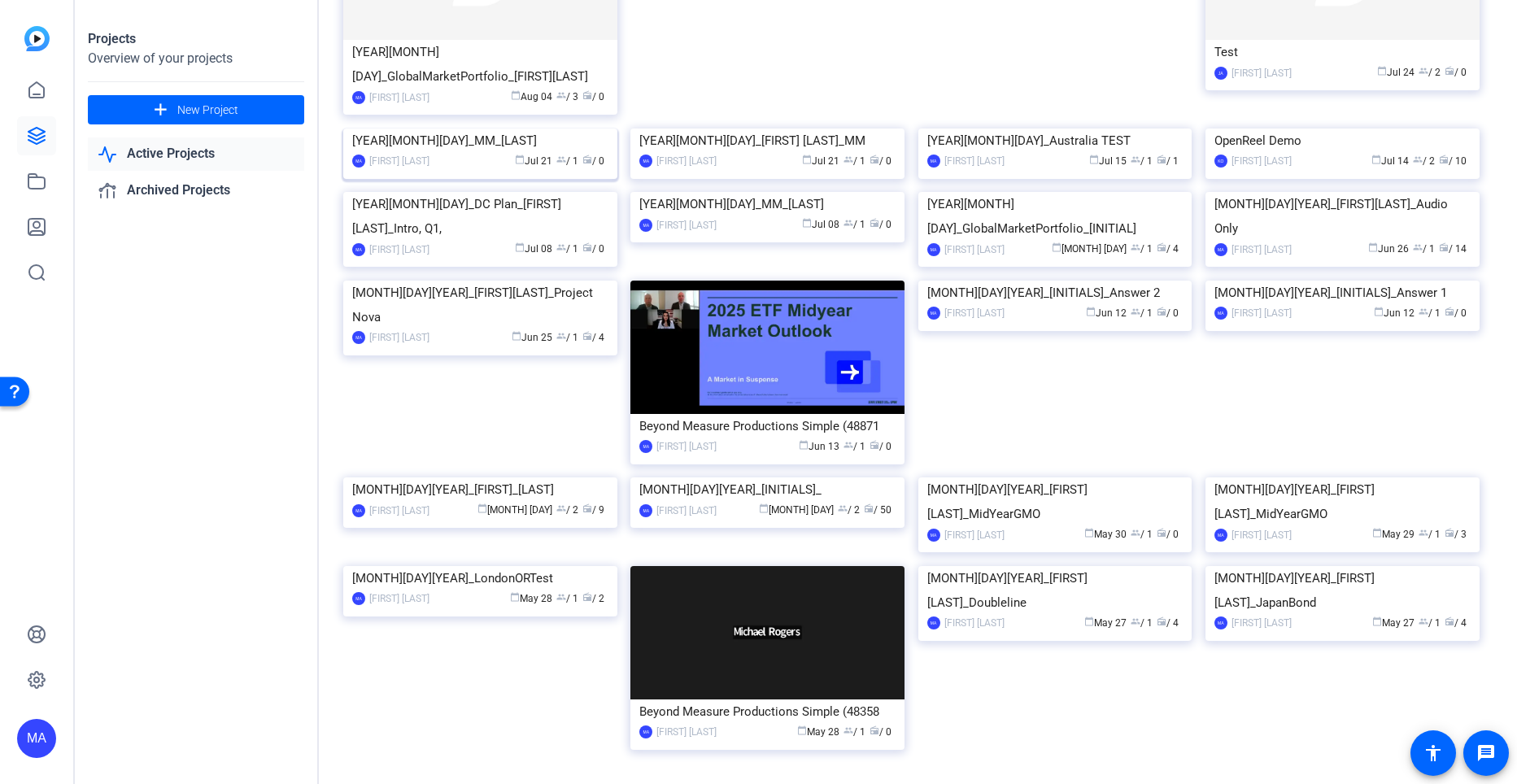 scroll, scrollTop: 0, scrollLeft: 0, axis: both 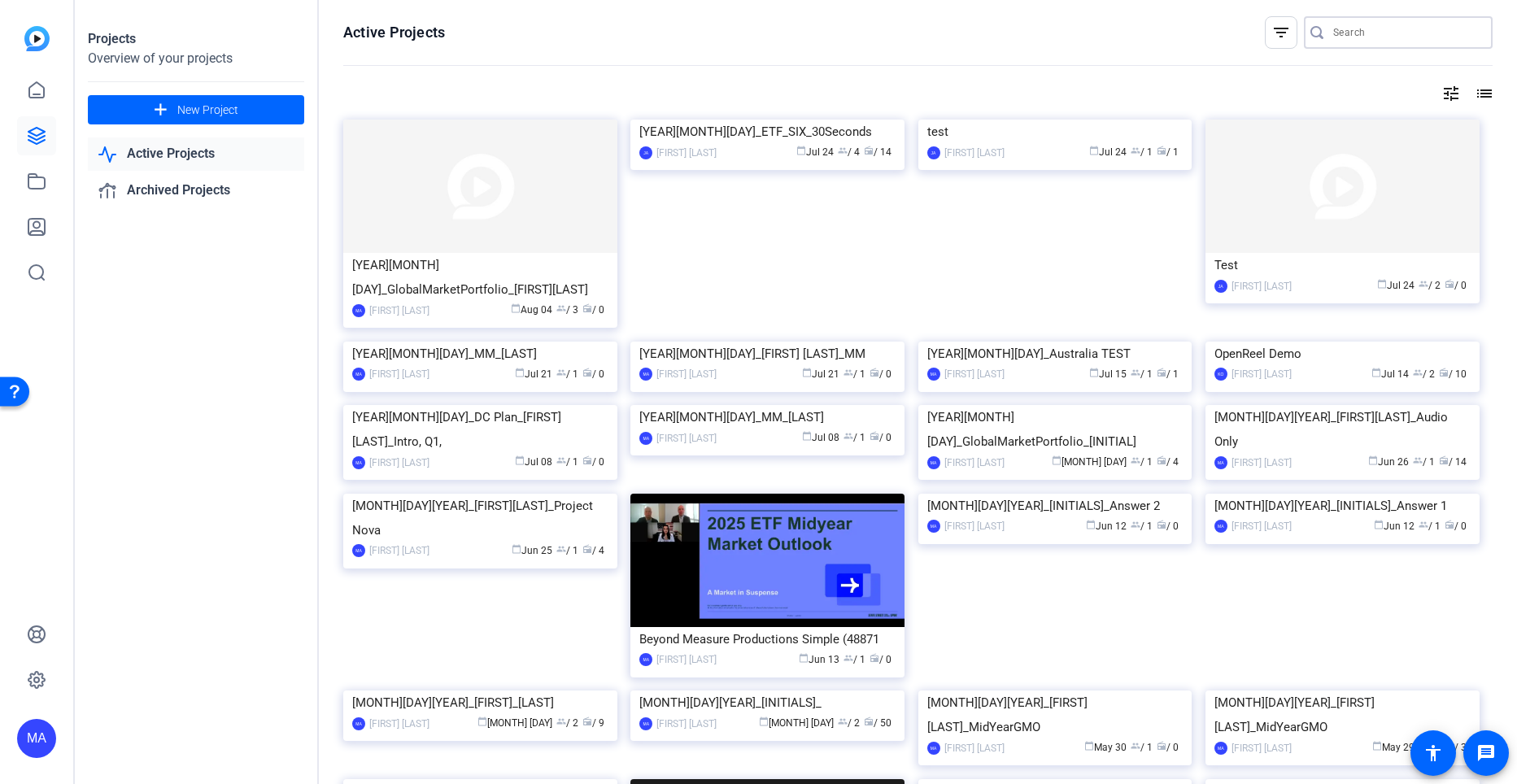 click at bounding box center [1406, 33] 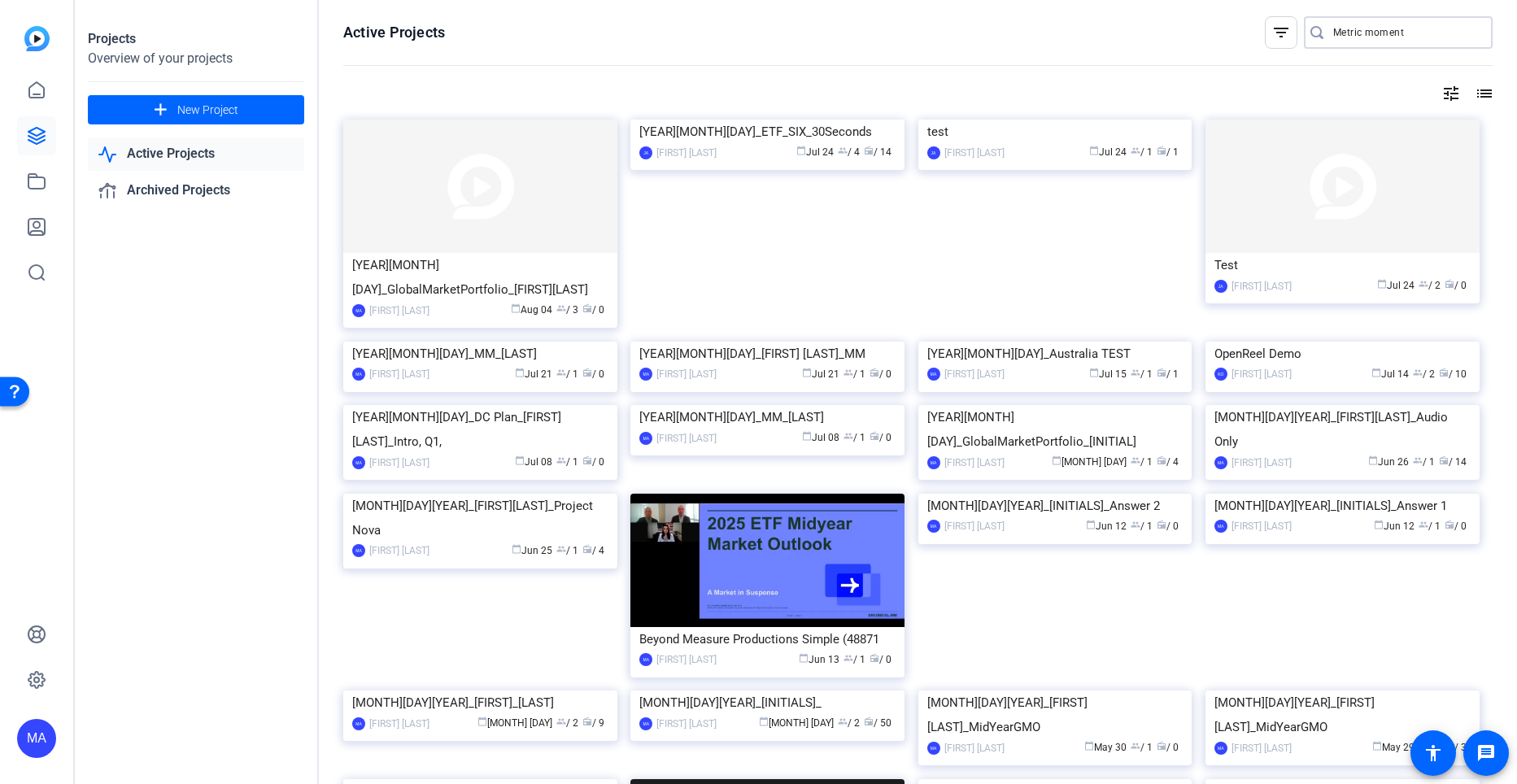 type on "Metric moment" 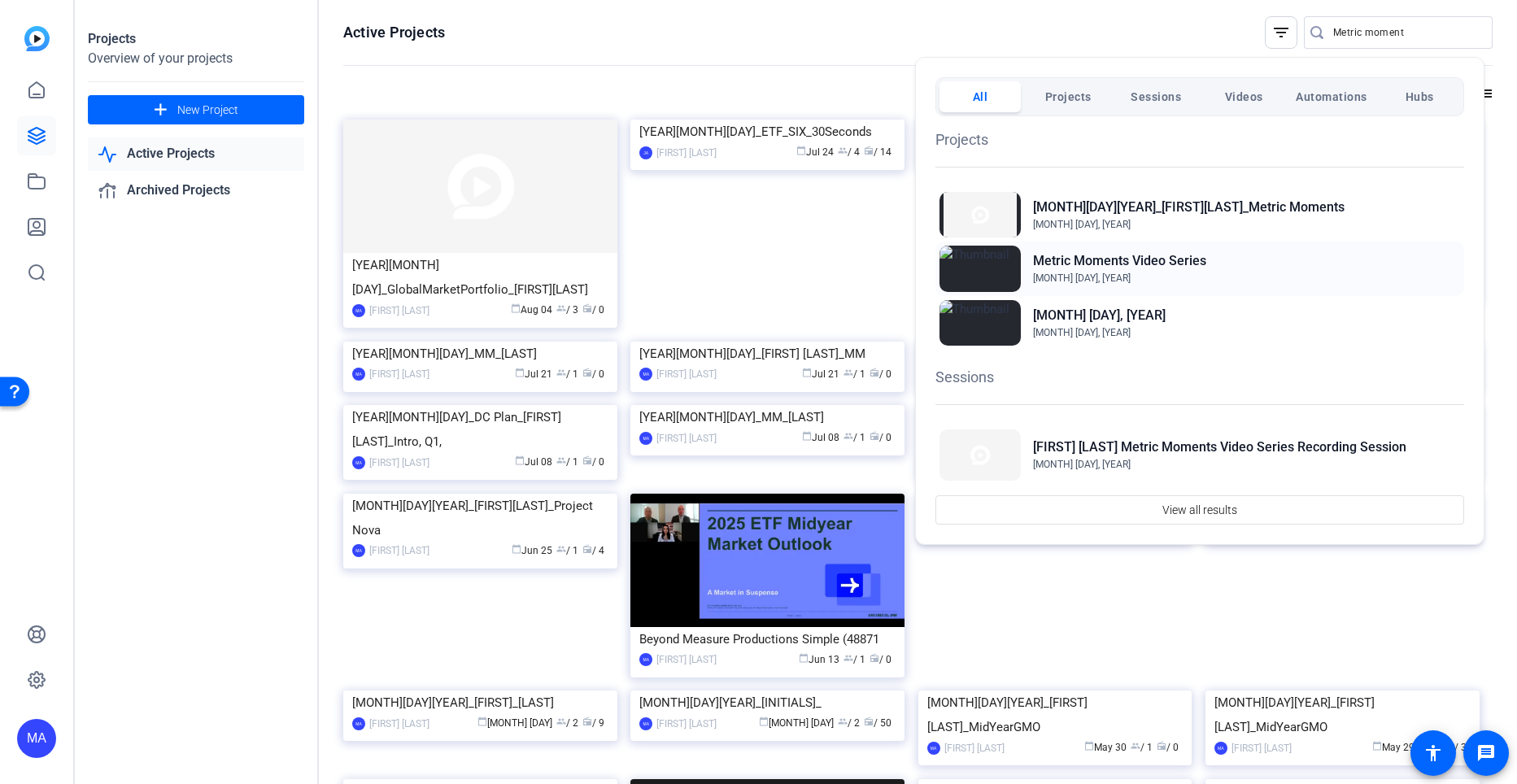 click on "Metric Moments Video Series" at bounding box center [1119, 261] 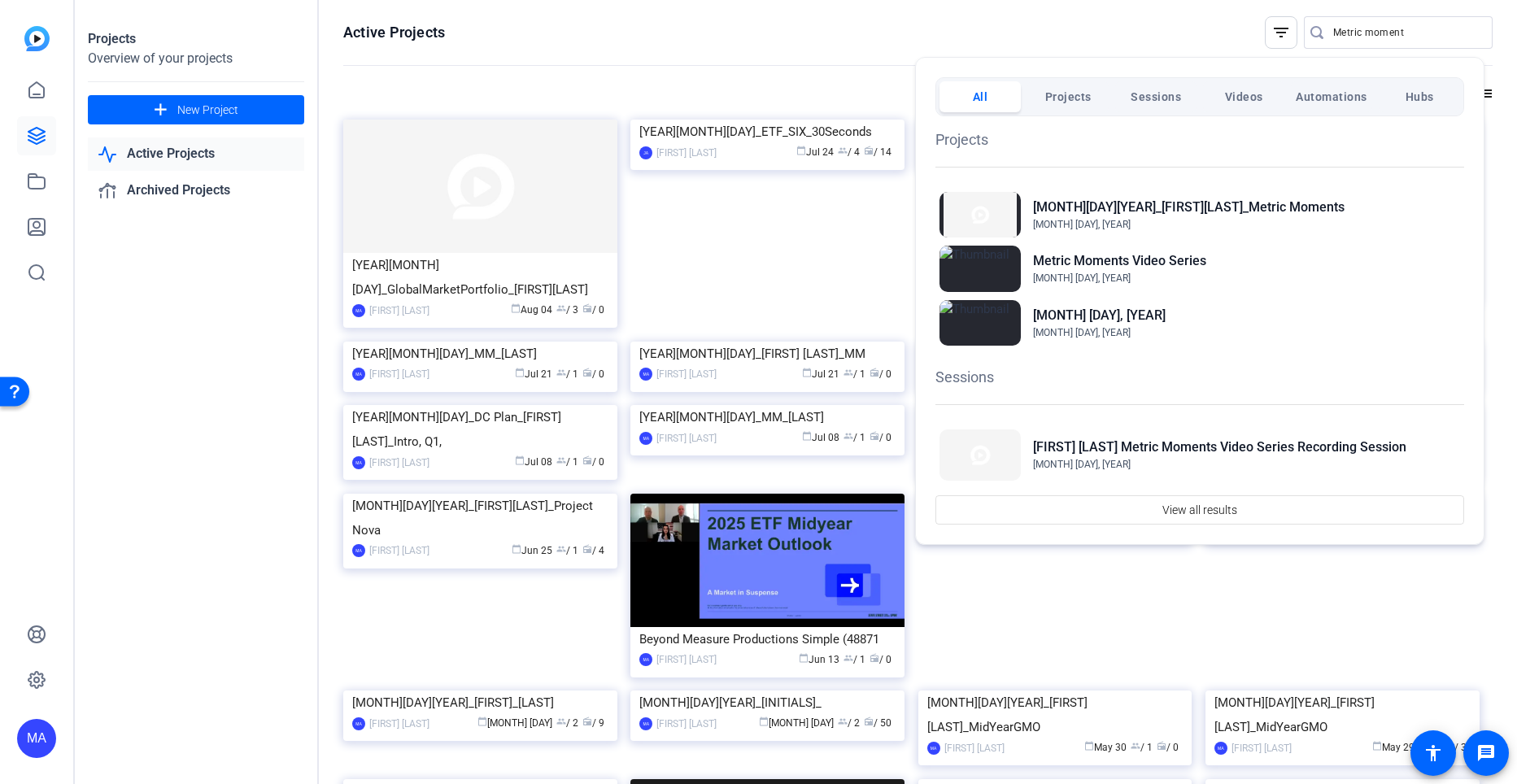 click at bounding box center [758, 392] 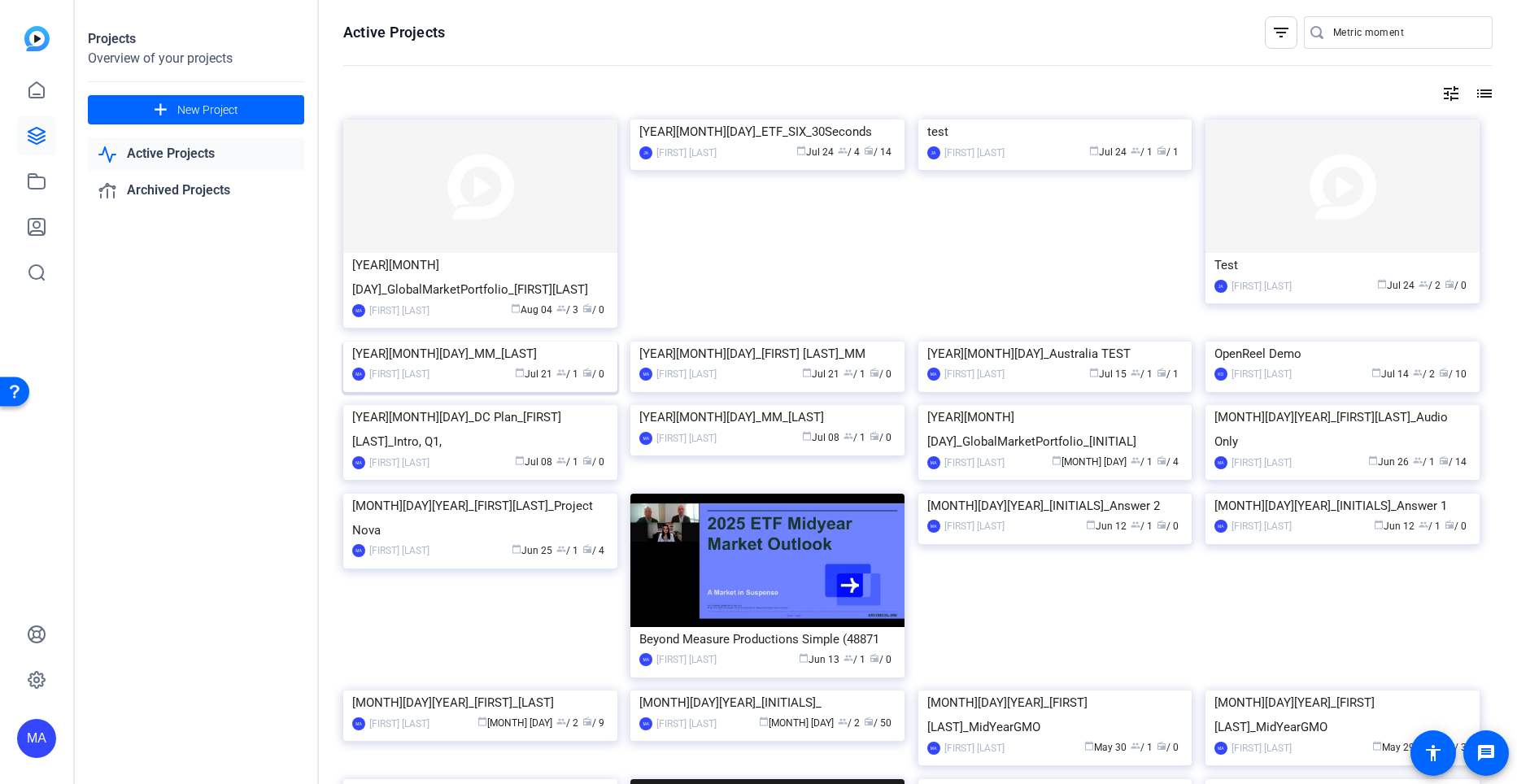 click 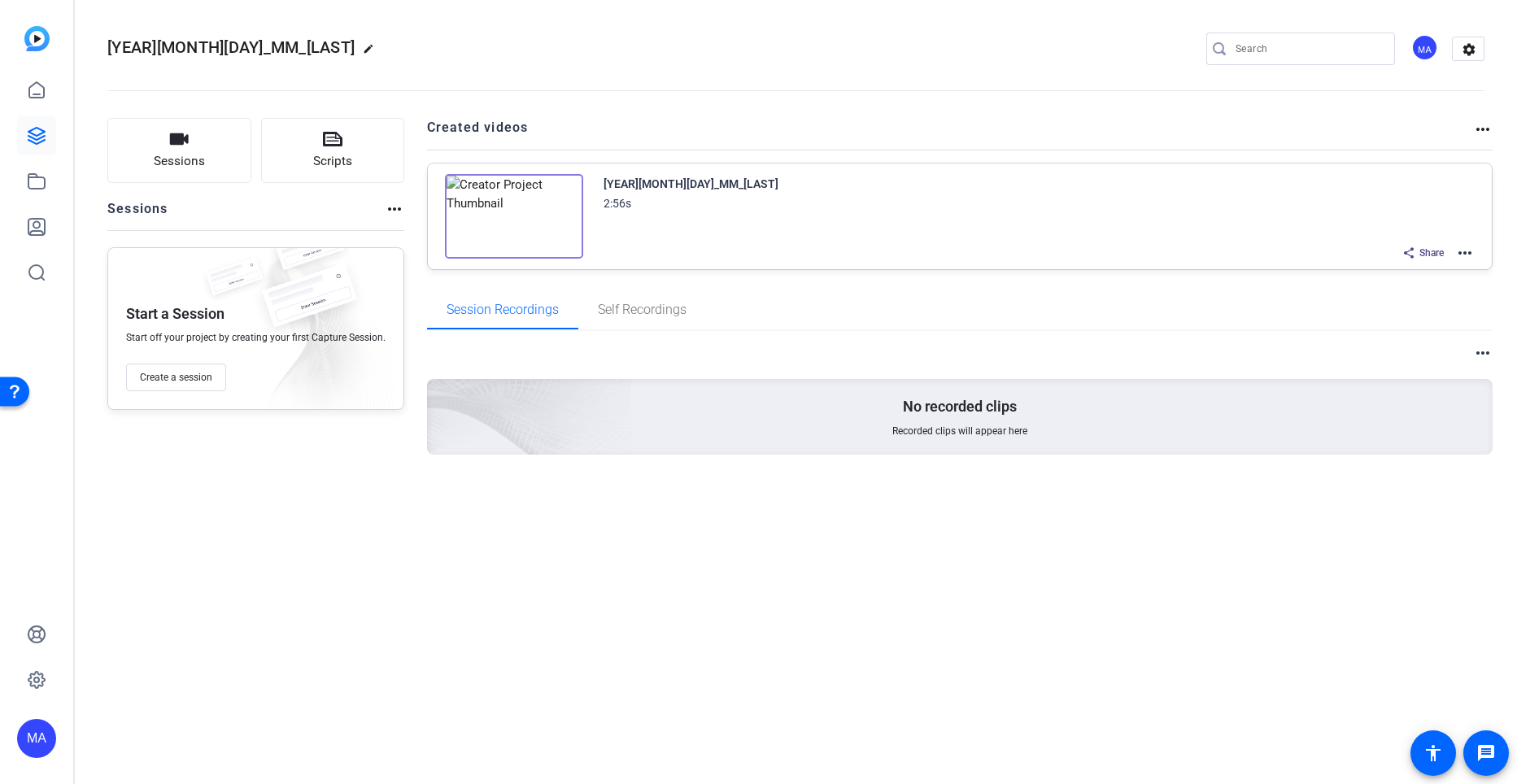click 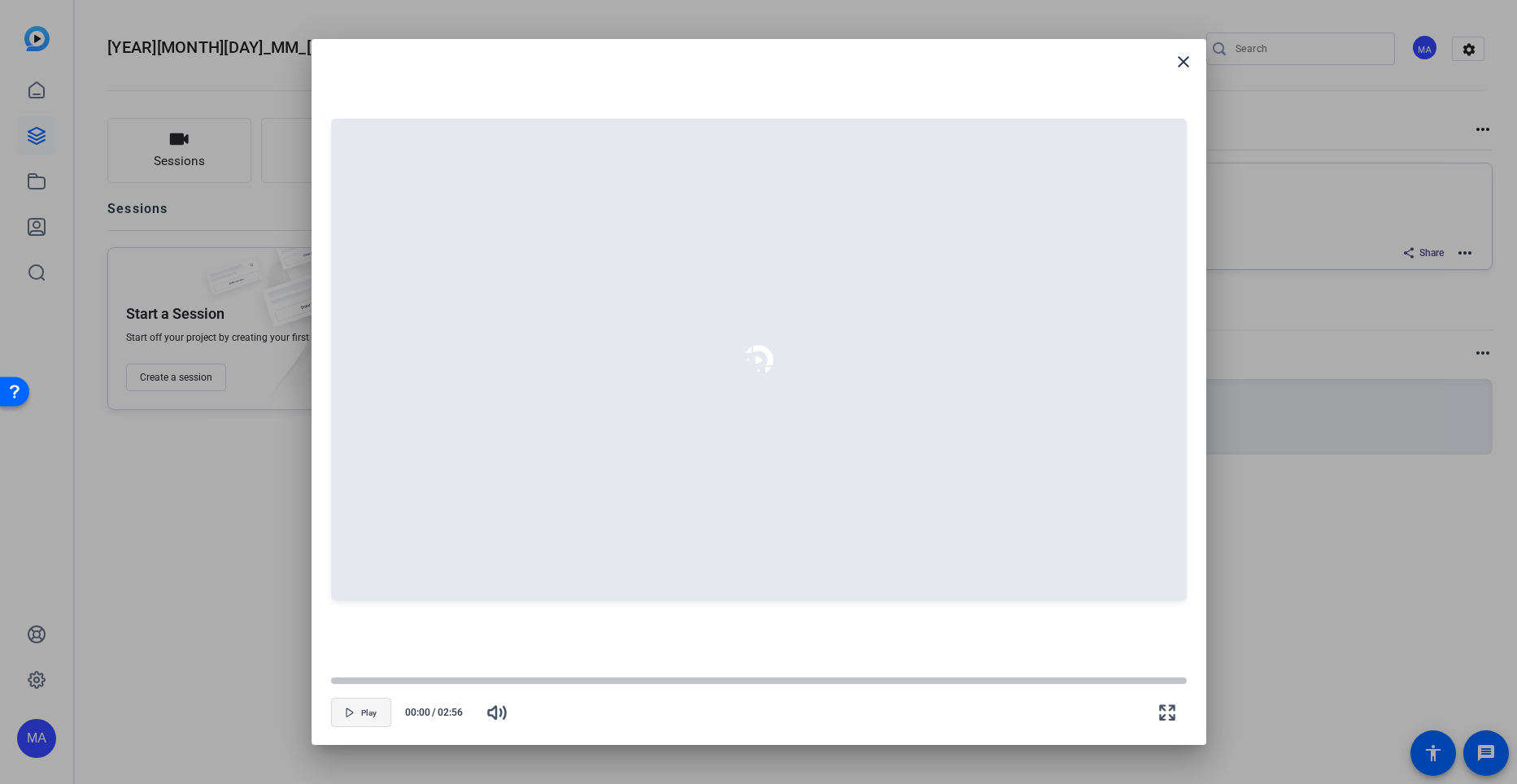 click on "Play" at bounding box center (368, 713) 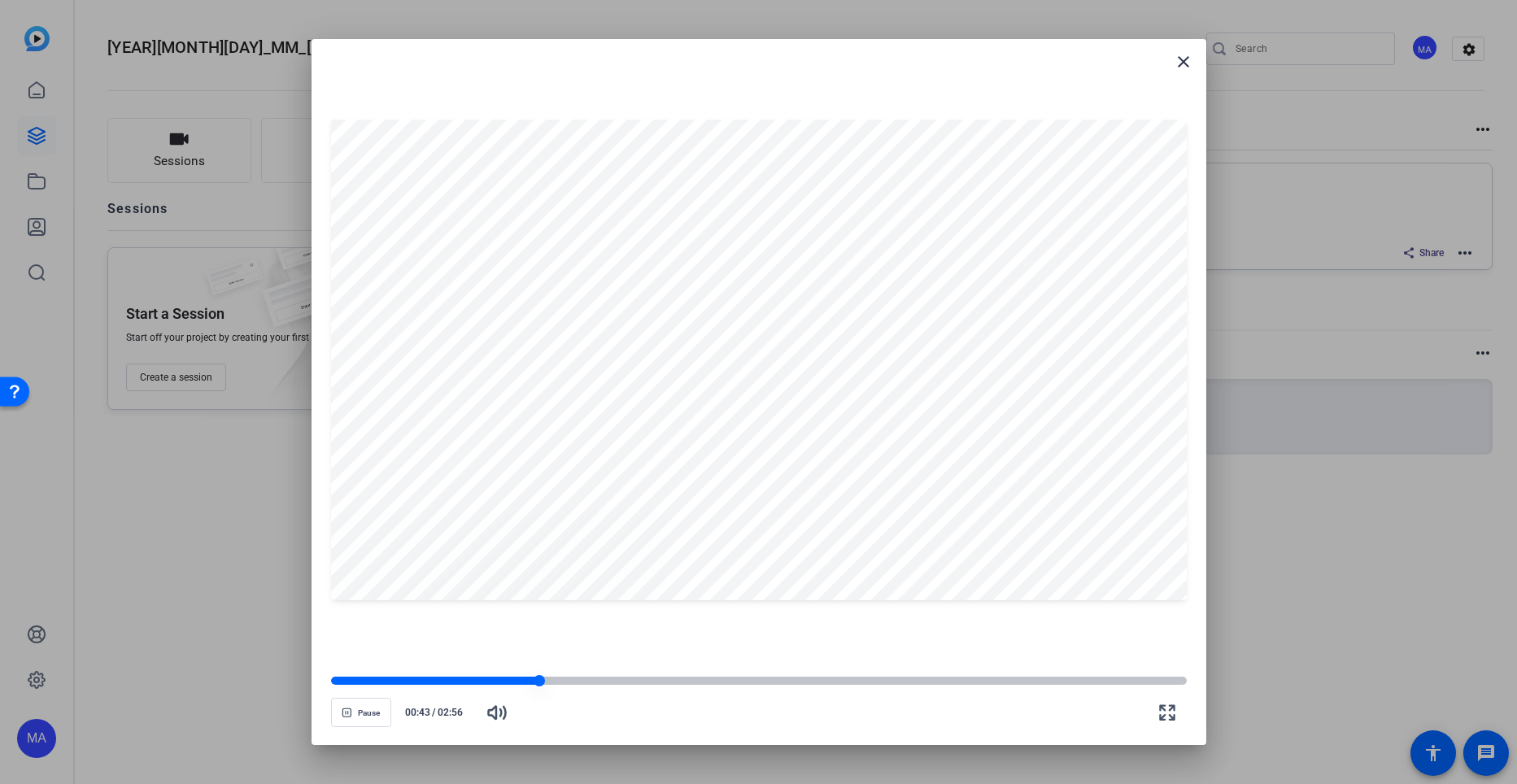 click at bounding box center (435, 681) 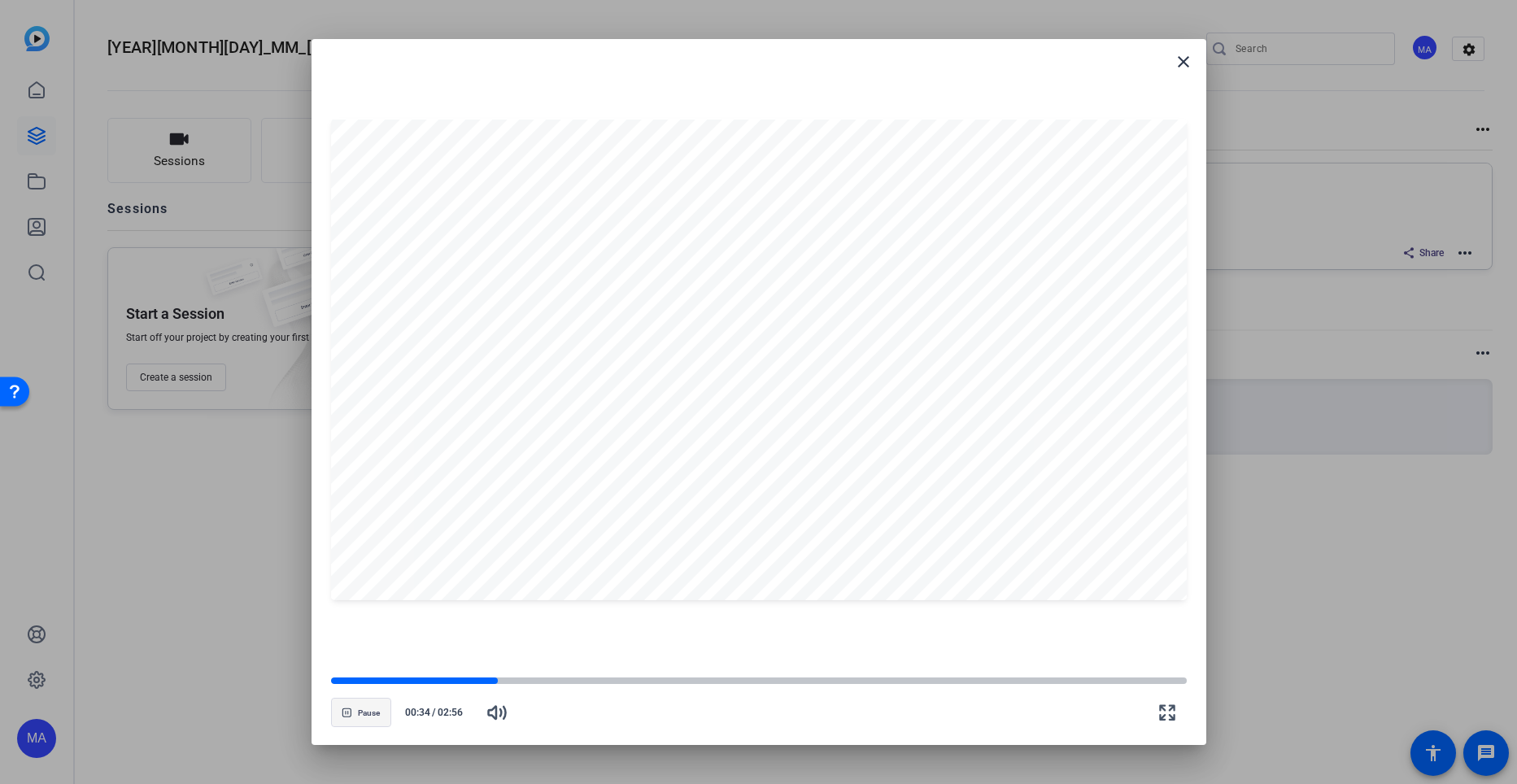 click on "Pause" at bounding box center (368, 713) 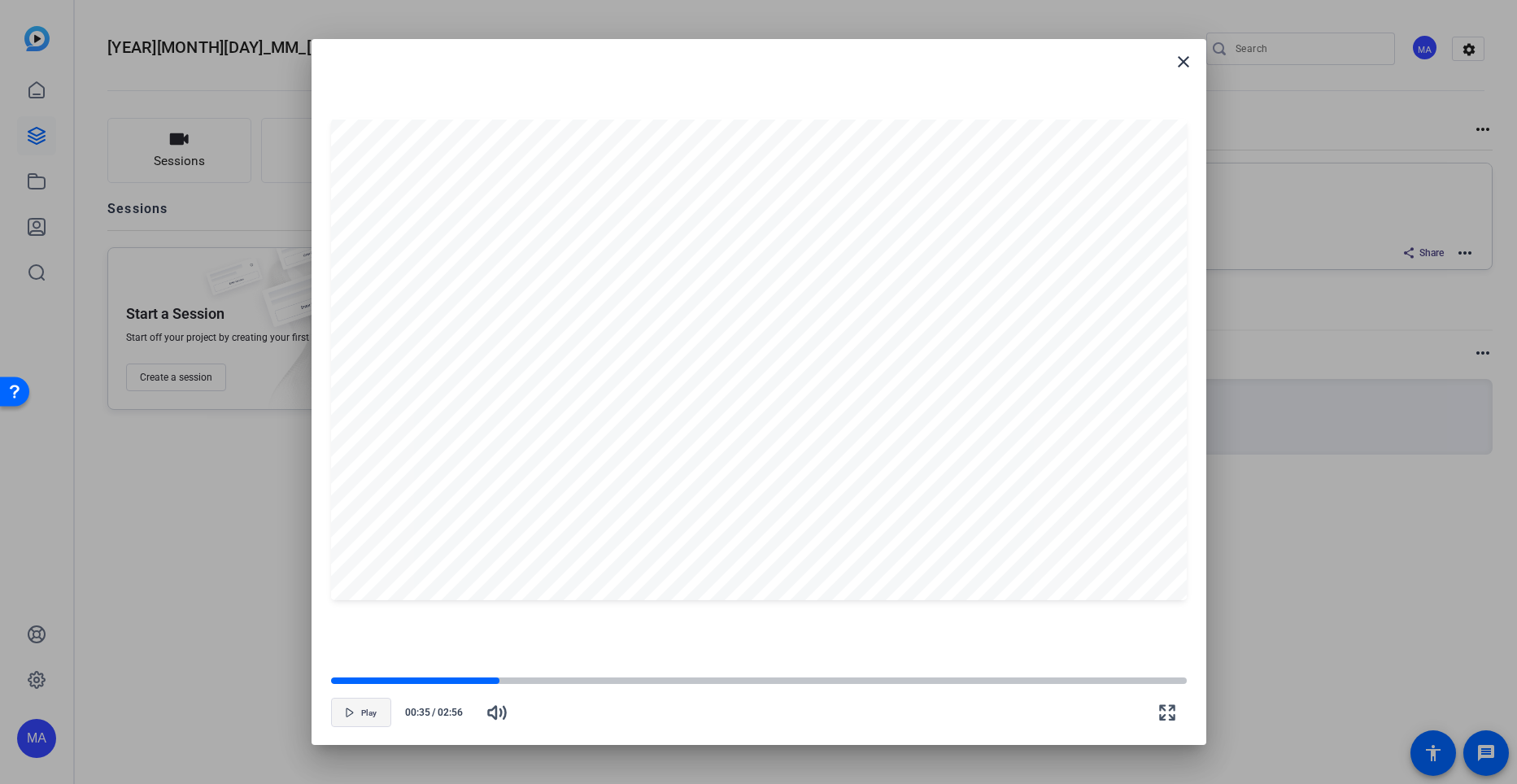 click on "Play" at bounding box center [368, 713] 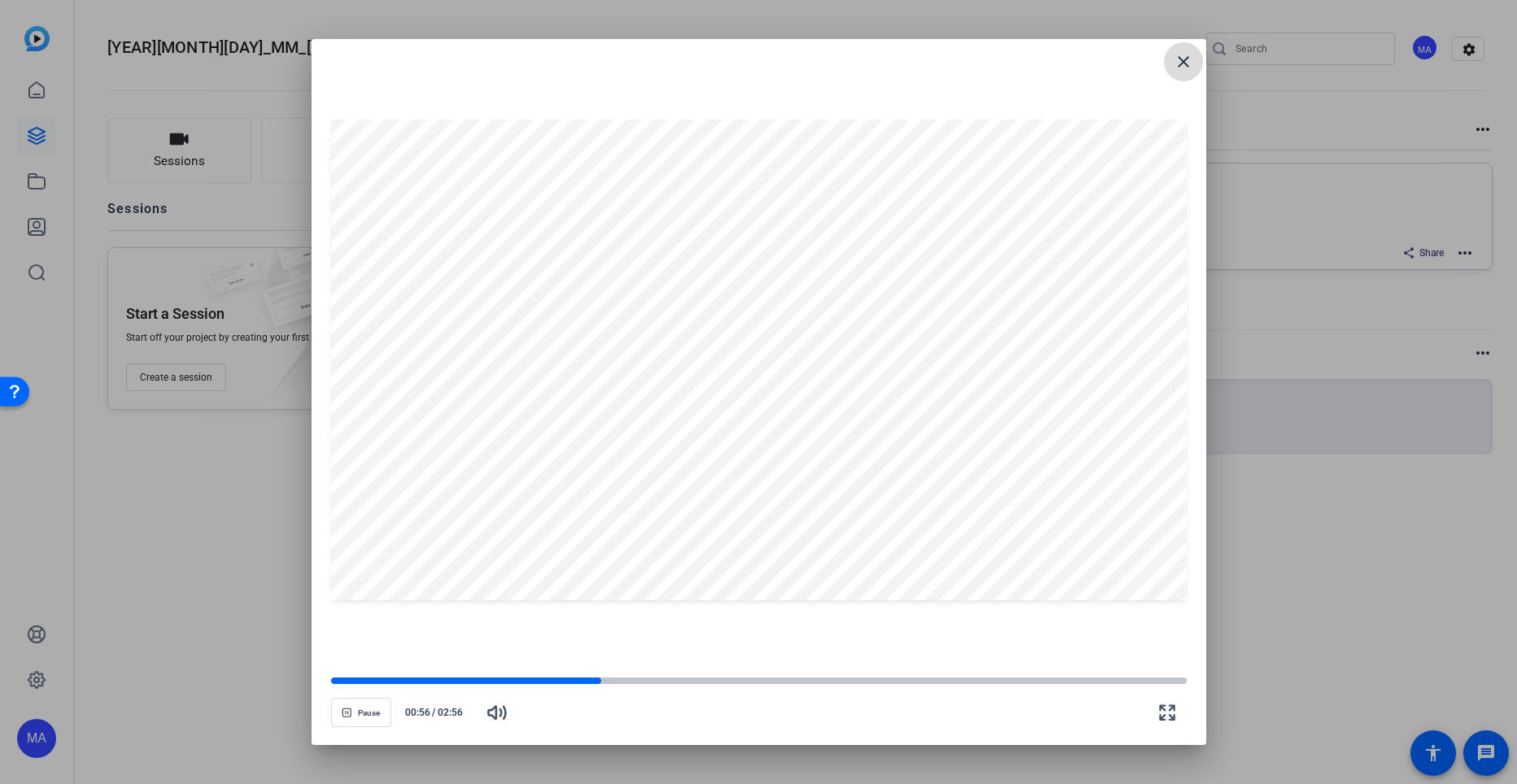 click on "close" at bounding box center (1184, 62) 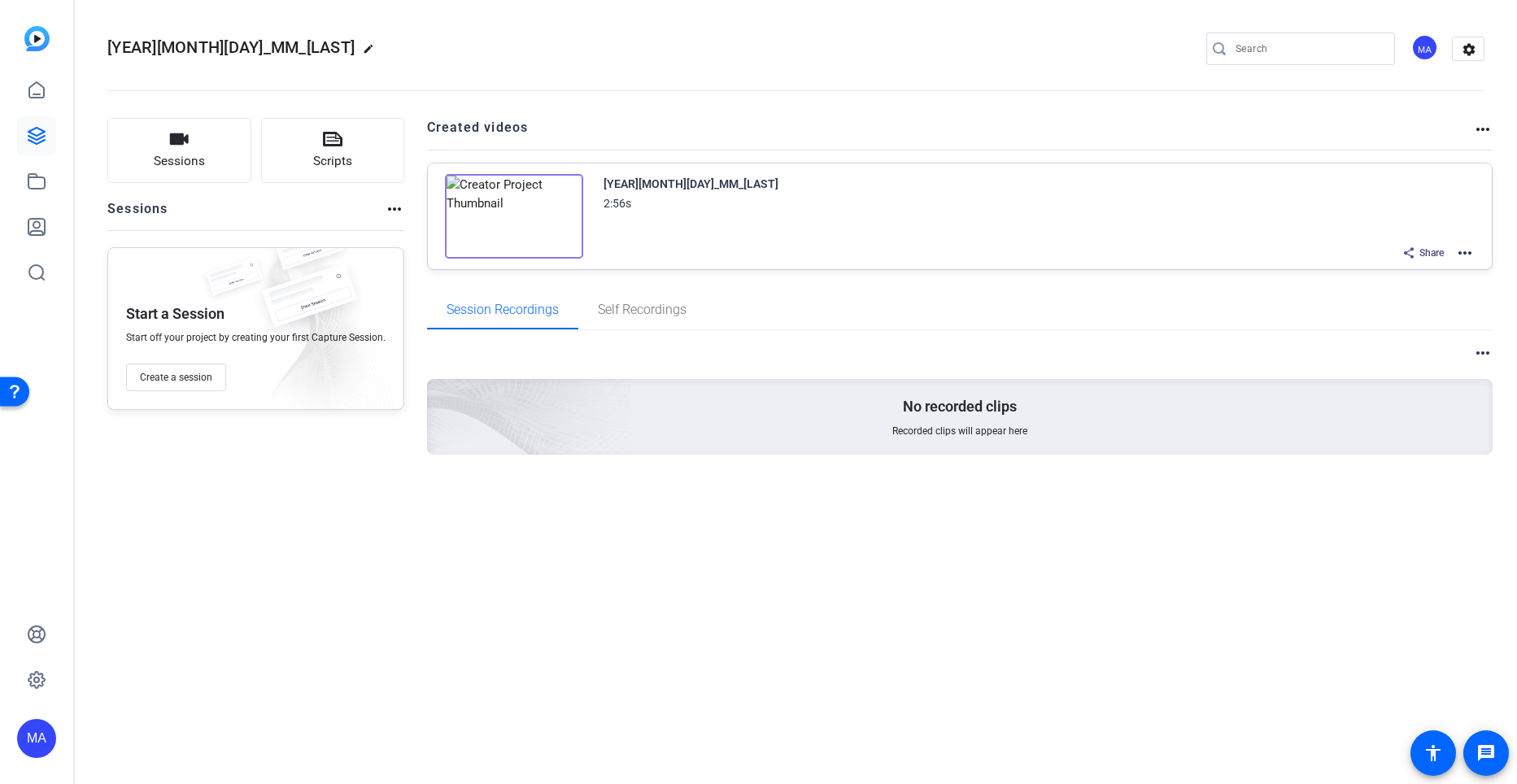 click on "20250718_MM_CorySchad 2:56s
Share  more_horiz" 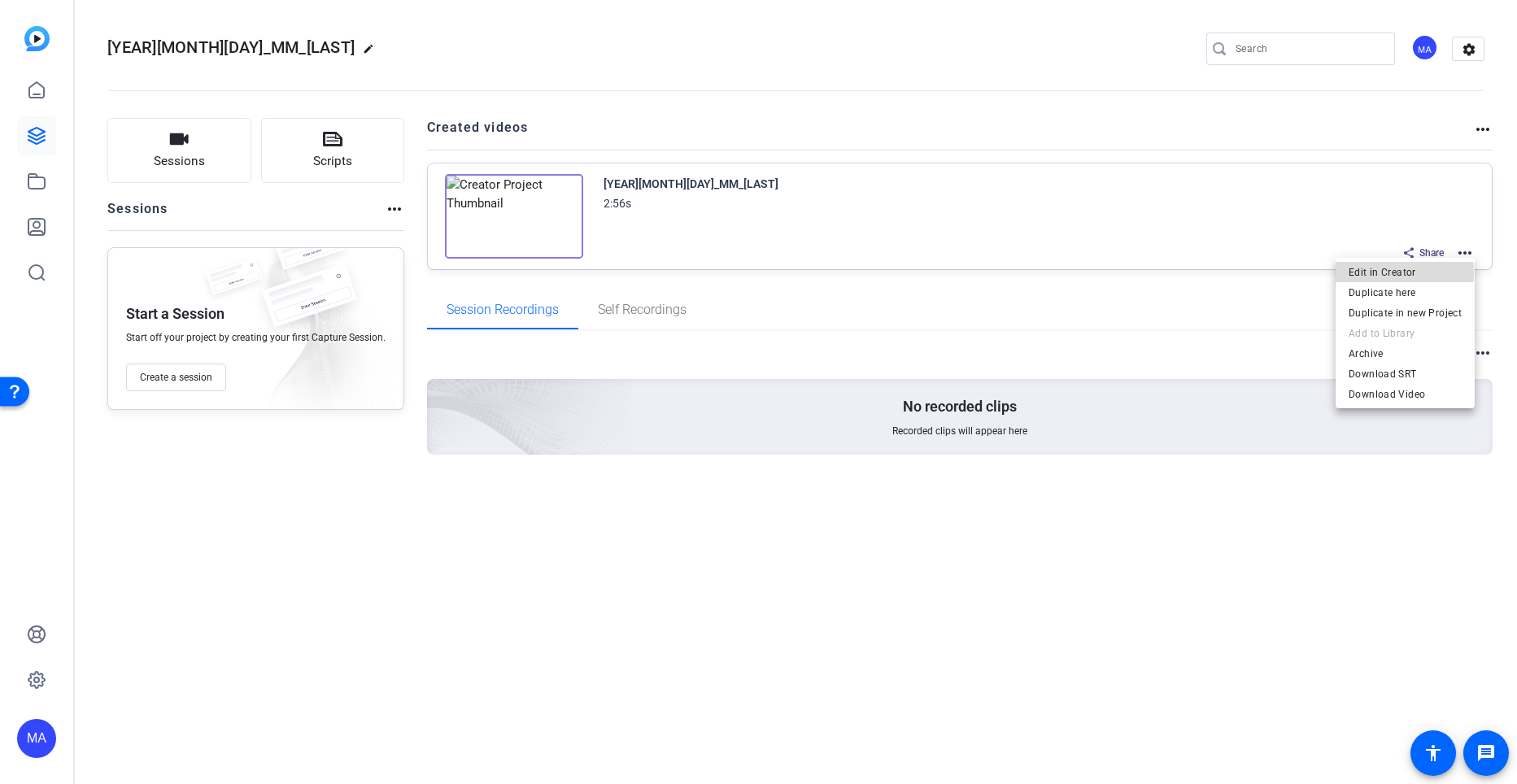 click on "Edit in Creator" at bounding box center [1405, 272] 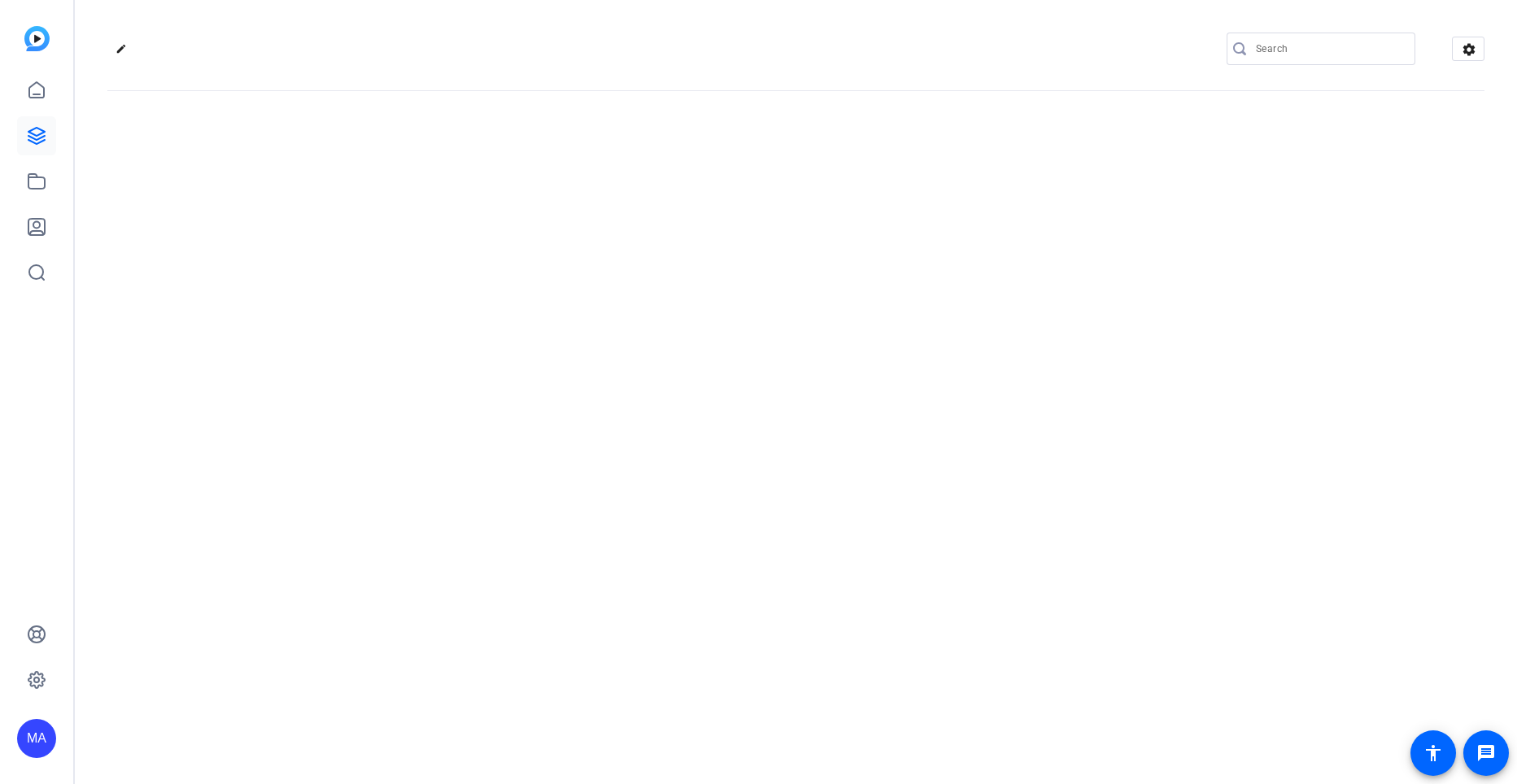 scroll, scrollTop: 0, scrollLeft: 0, axis: both 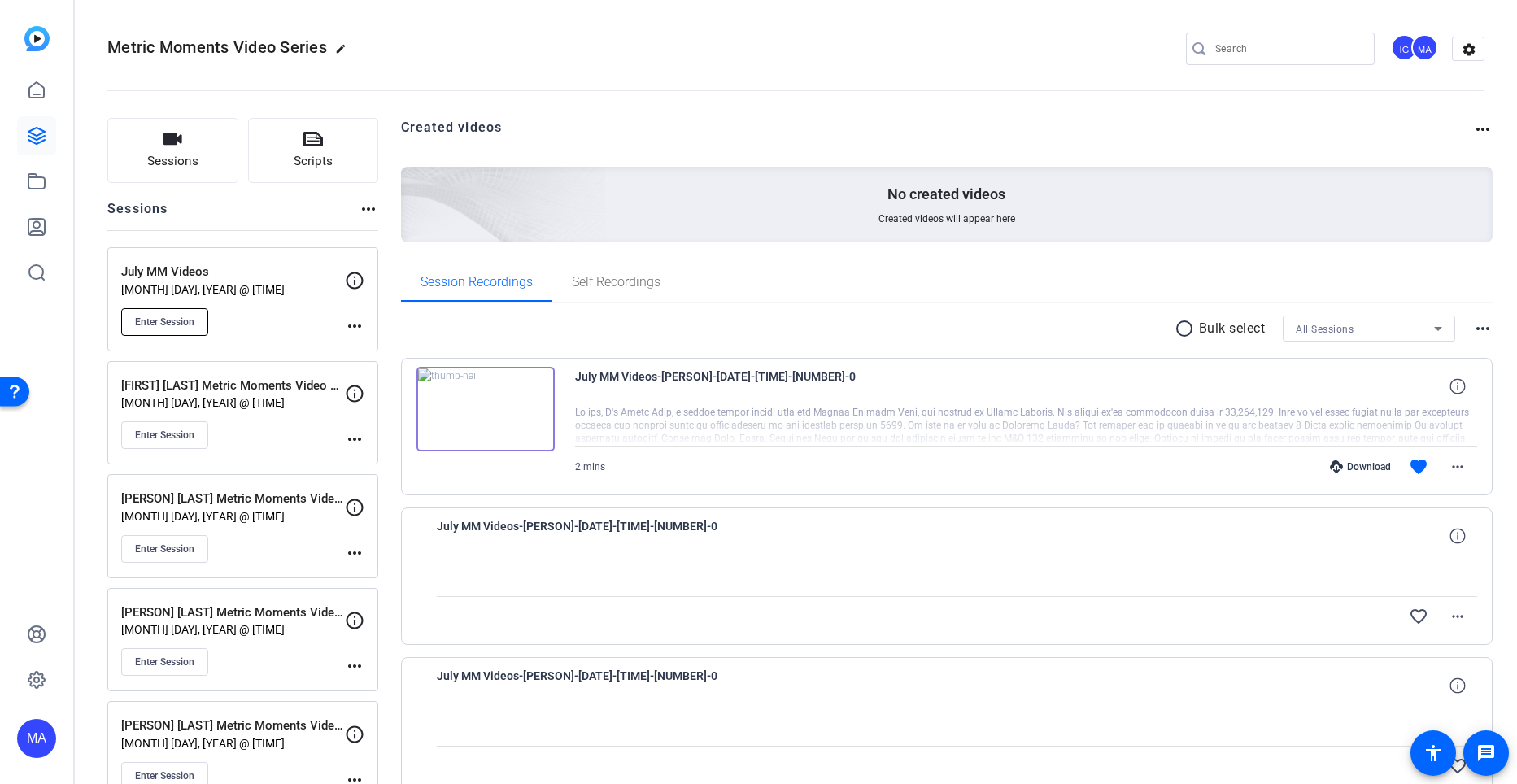 click on "Enter Session" 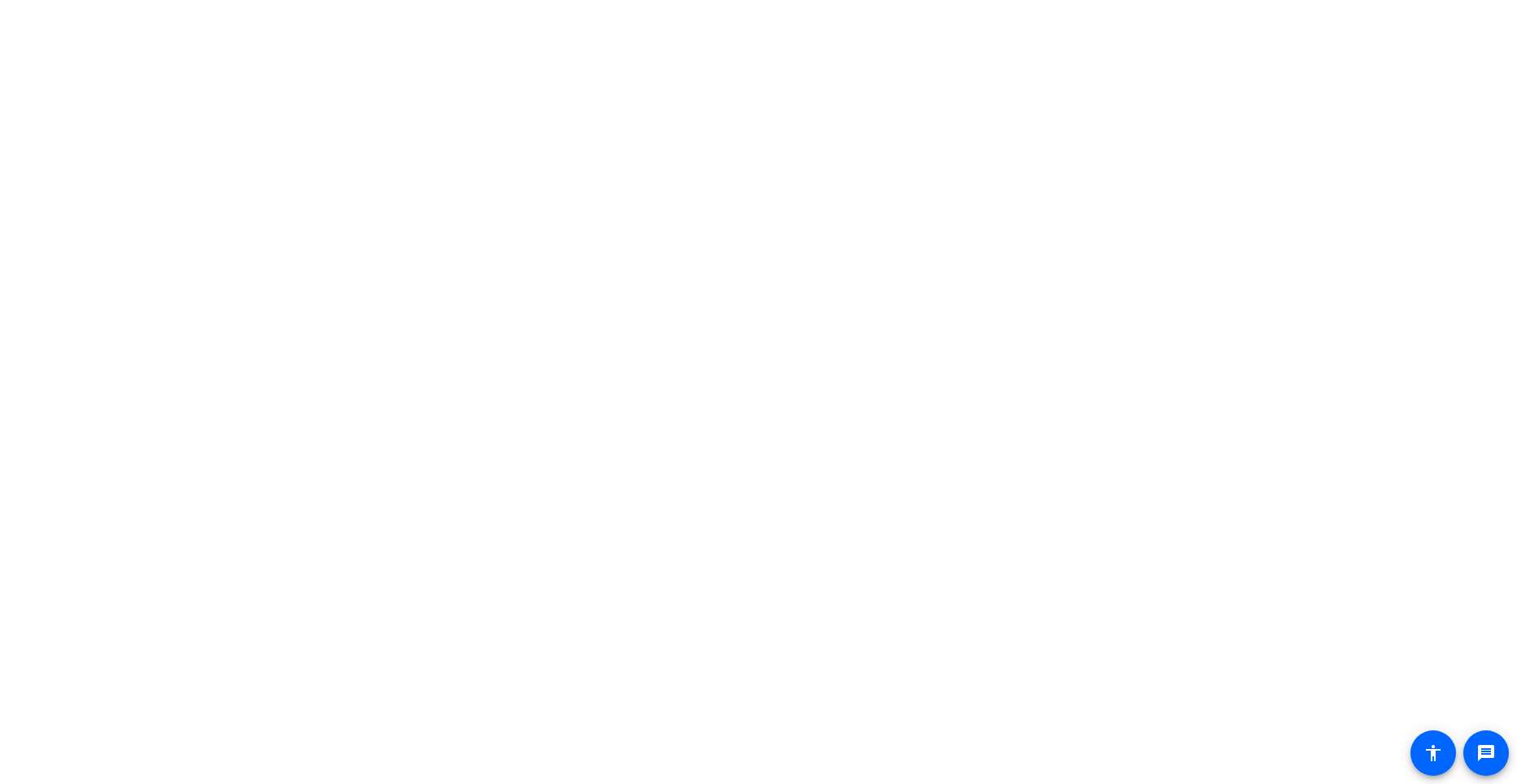 scroll, scrollTop: 0, scrollLeft: 0, axis: both 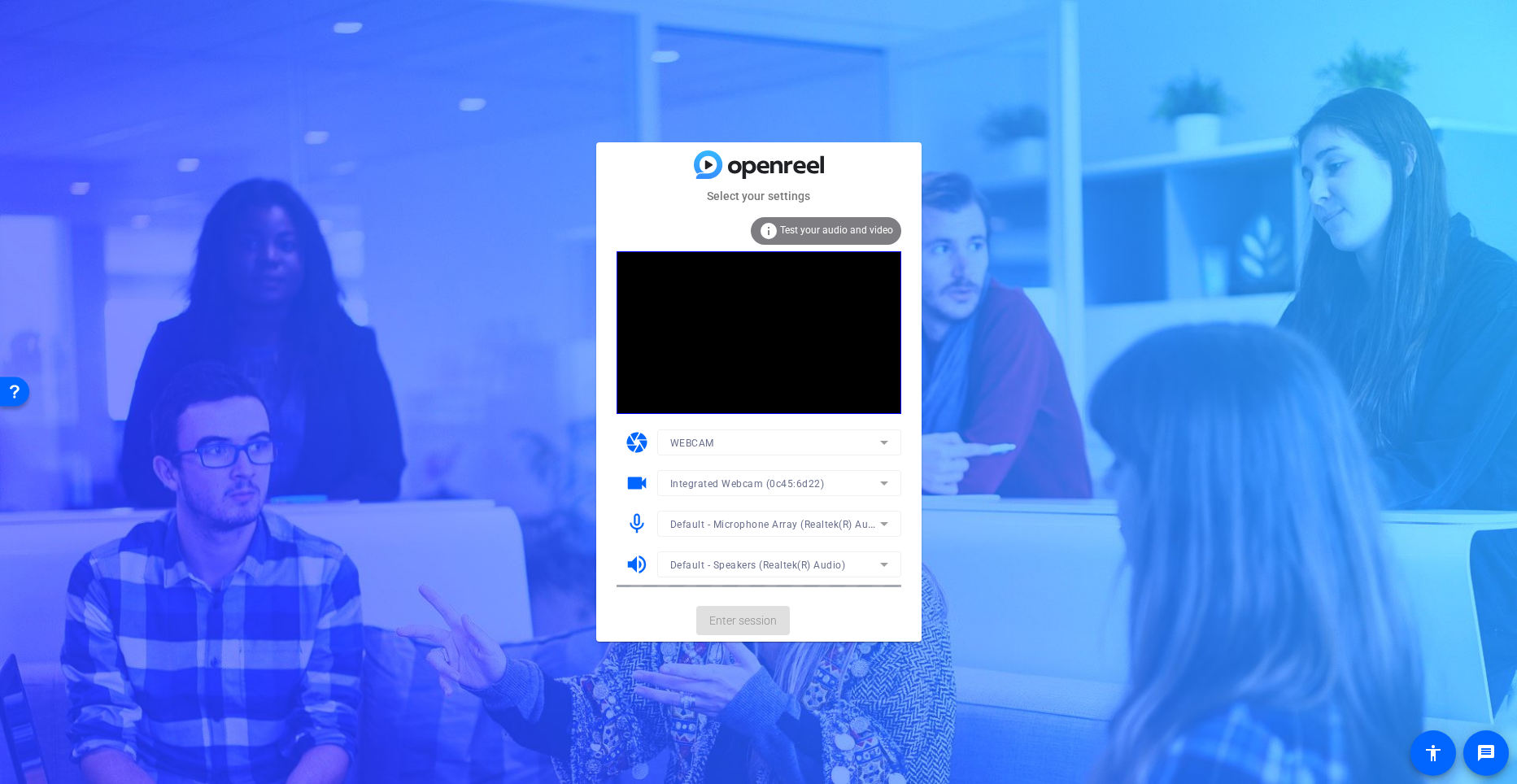 click on "Enter session" 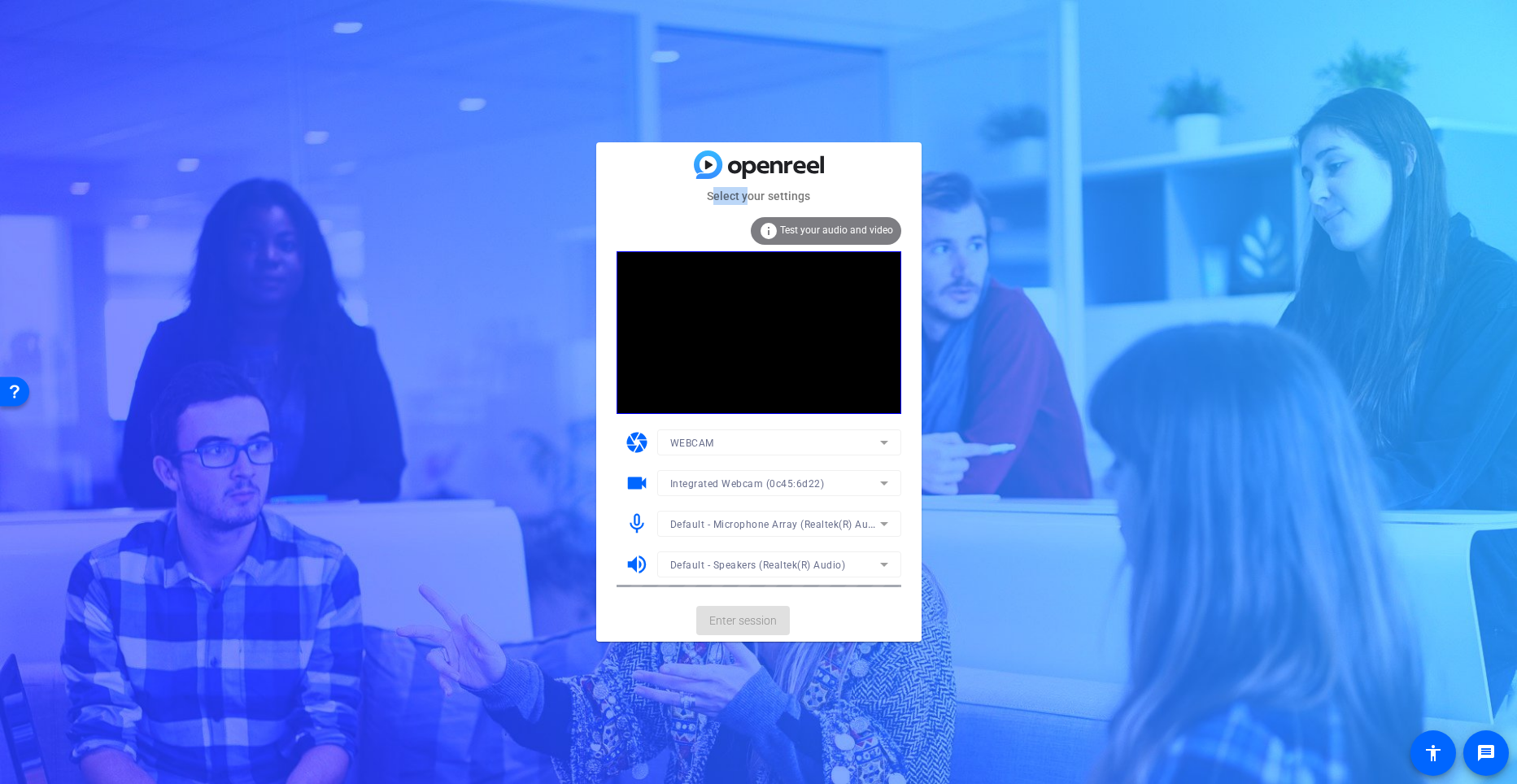 click on "Select your settings  info Test your audio and video camera WEBCAM videocam Integrated Webcam (0c45:6d22) mic_none Default - Microphone Array (Realtek(R) Audio) volume_up Default - Speakers (Realtek(R) Audio)  Enter session" 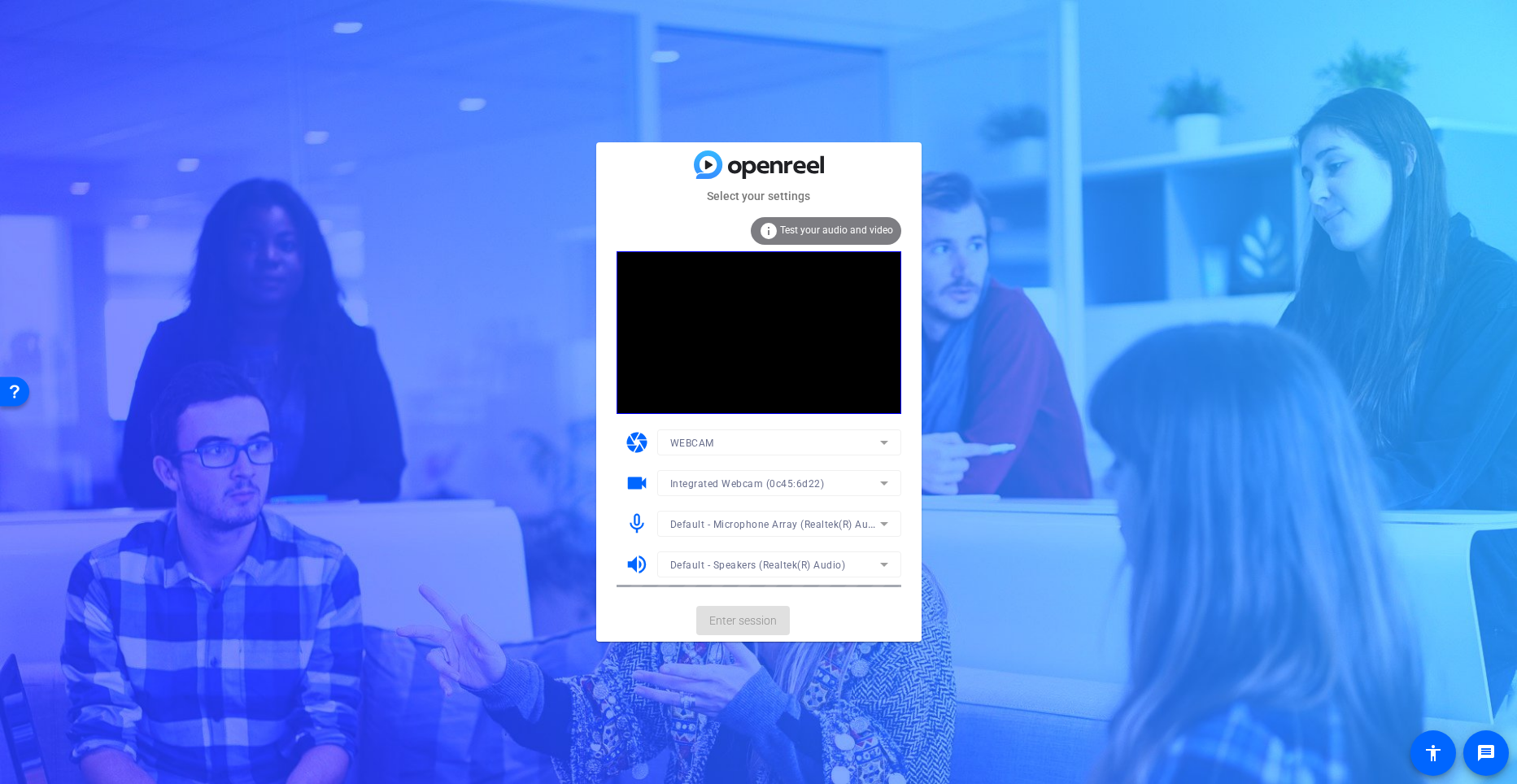 click on "Enter session" 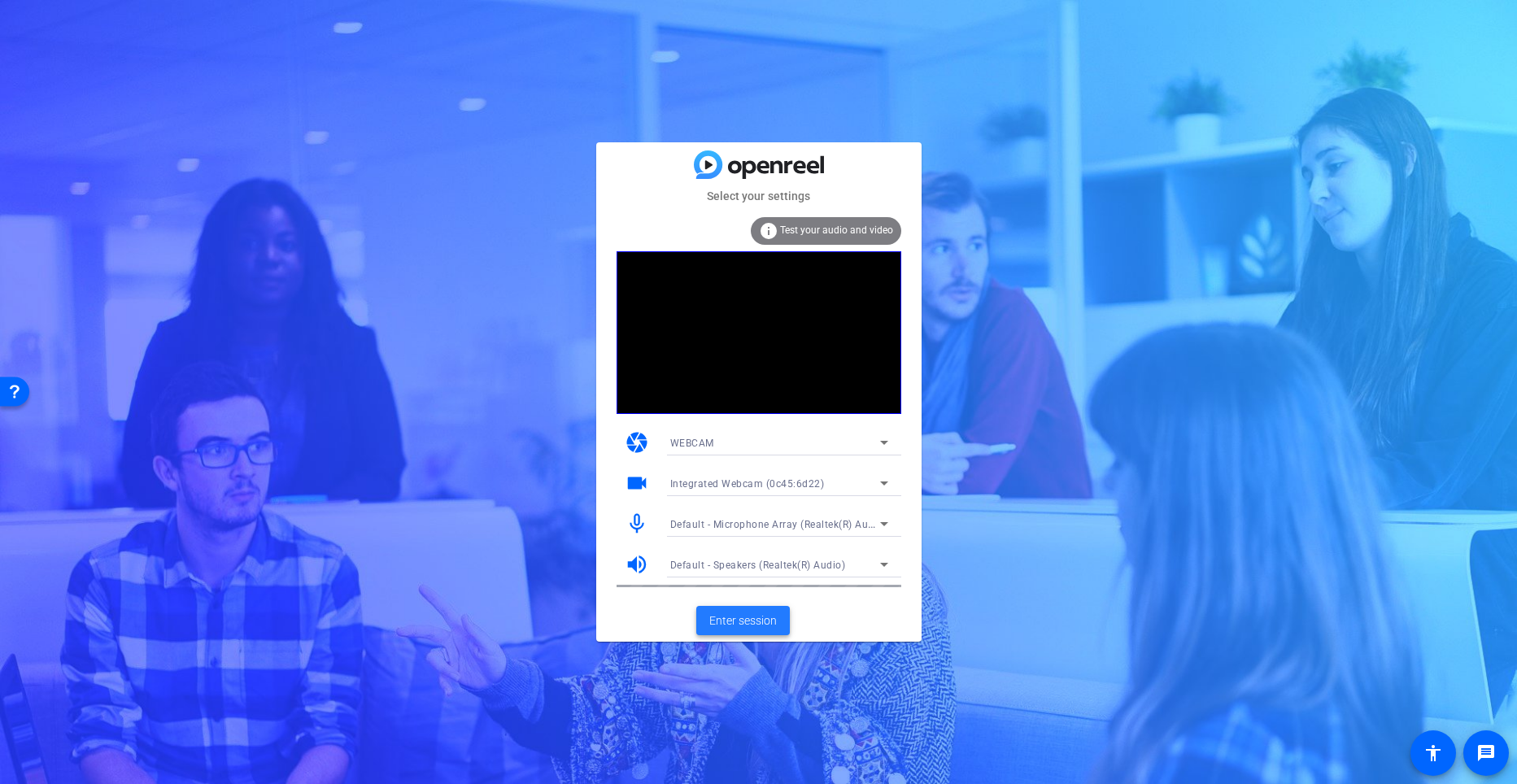 click on "Enter session" 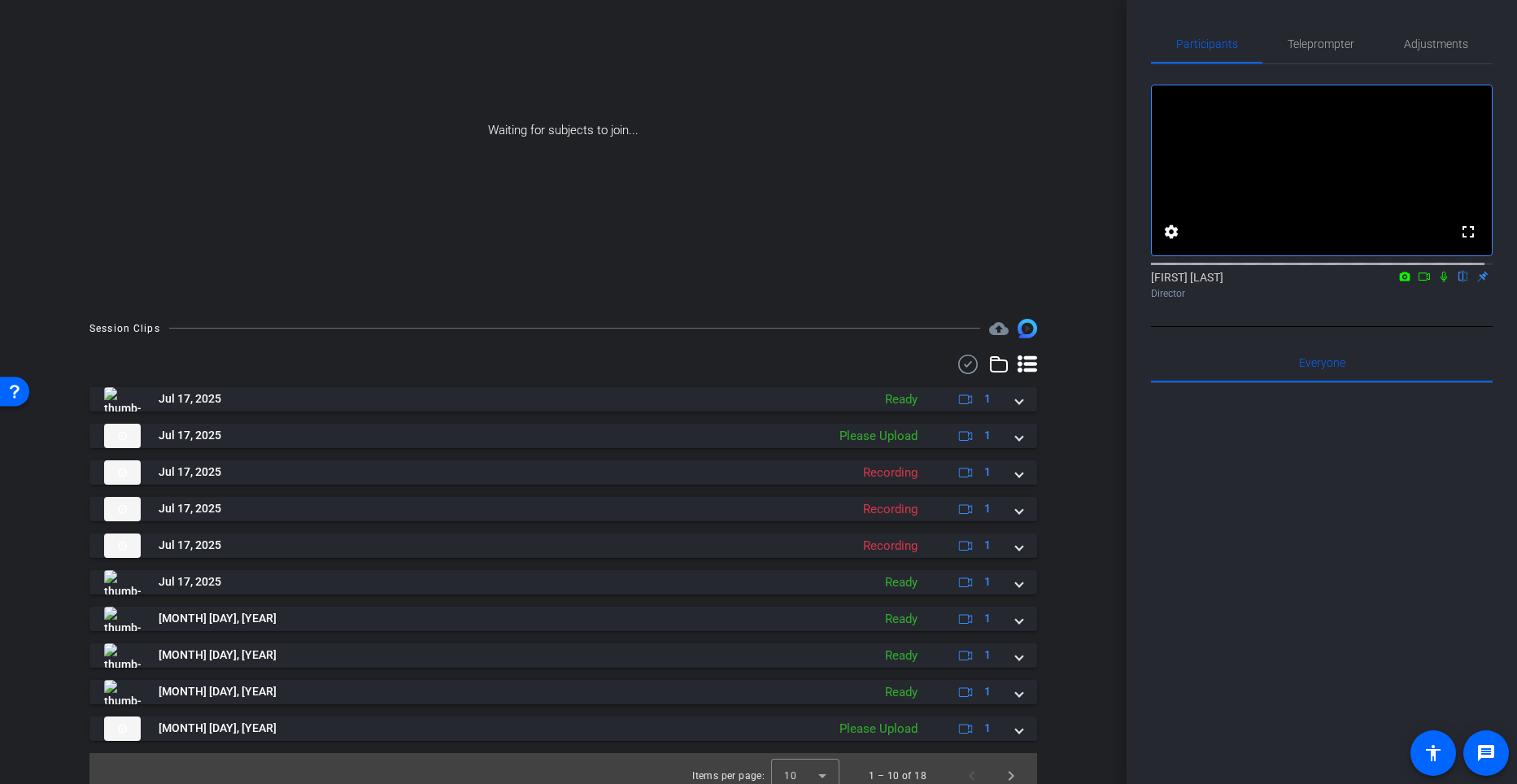 scroll, scrollTop: 170, scrollLeft: 0, axis: vertical 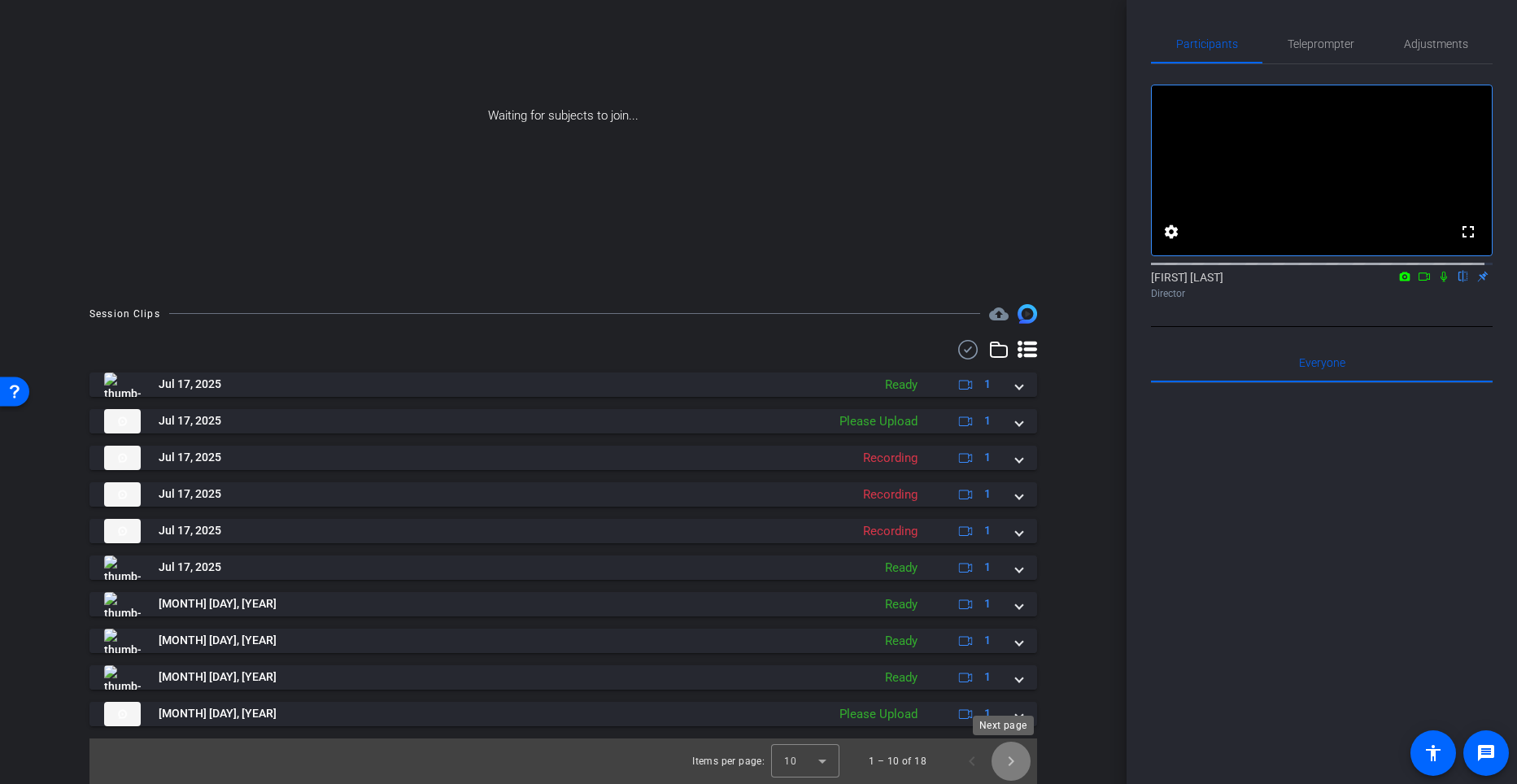 click 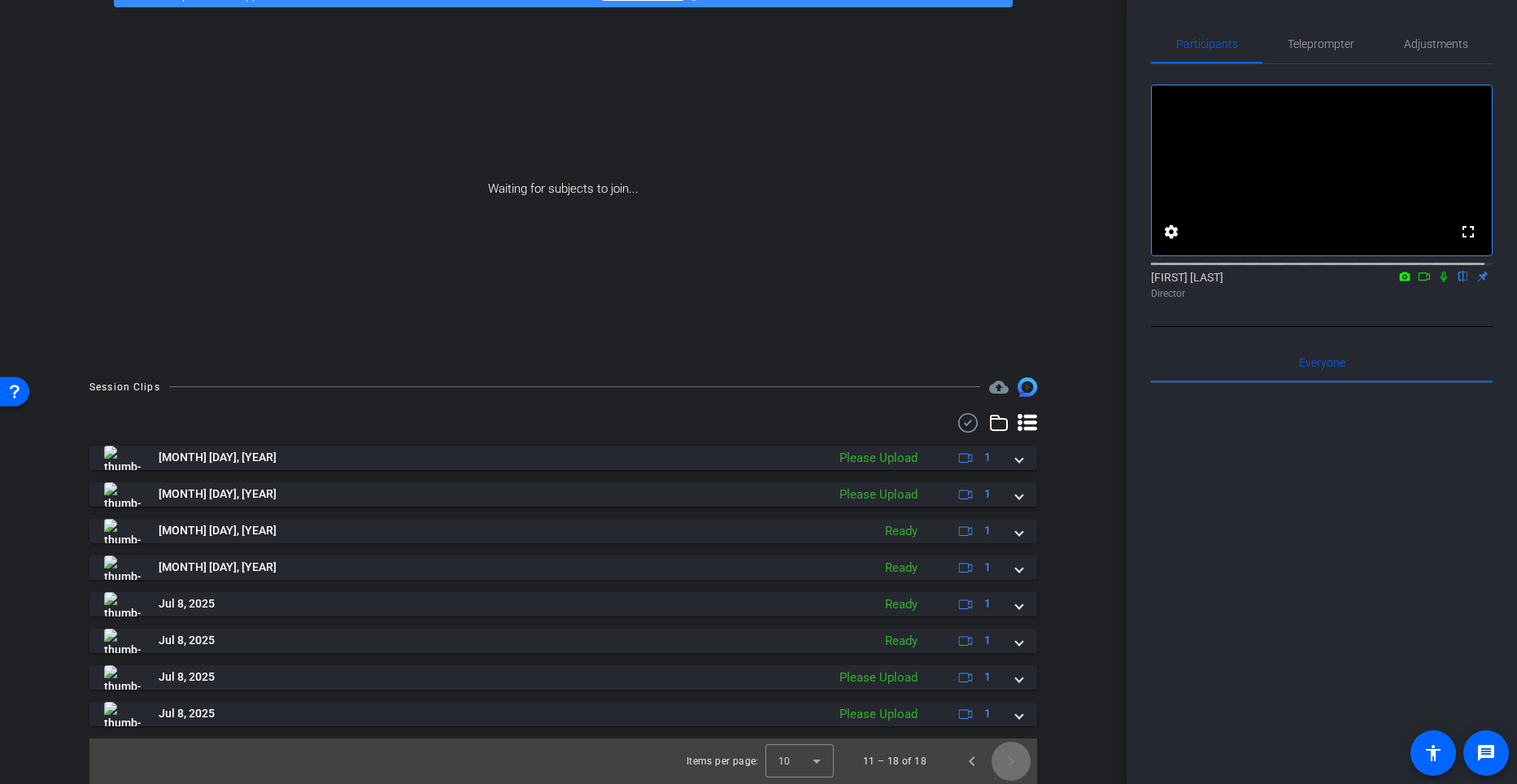 scroll, scrollTop: 97, scrollLeft: 0, axis: vertical 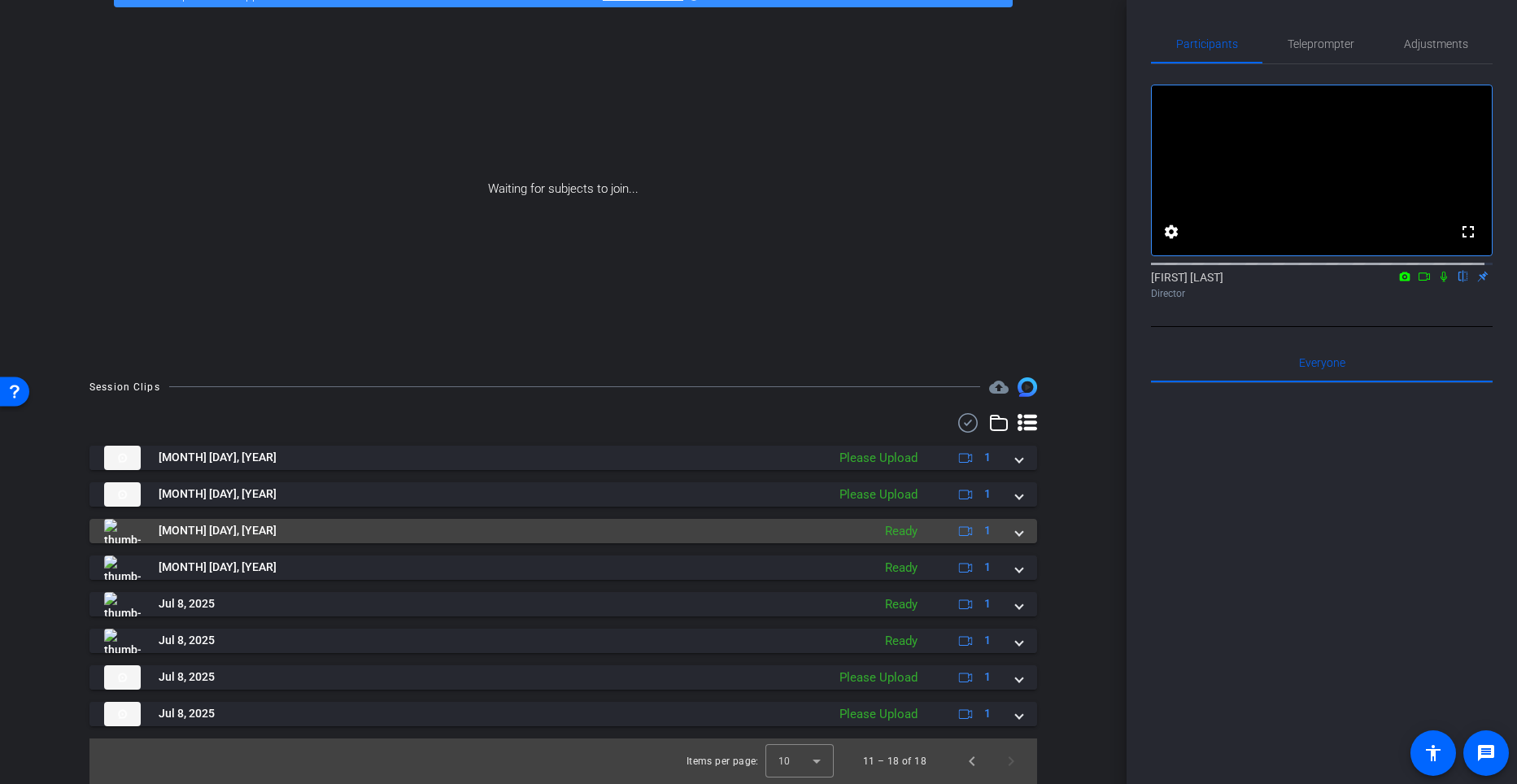 click at bounding box center (122, 531) 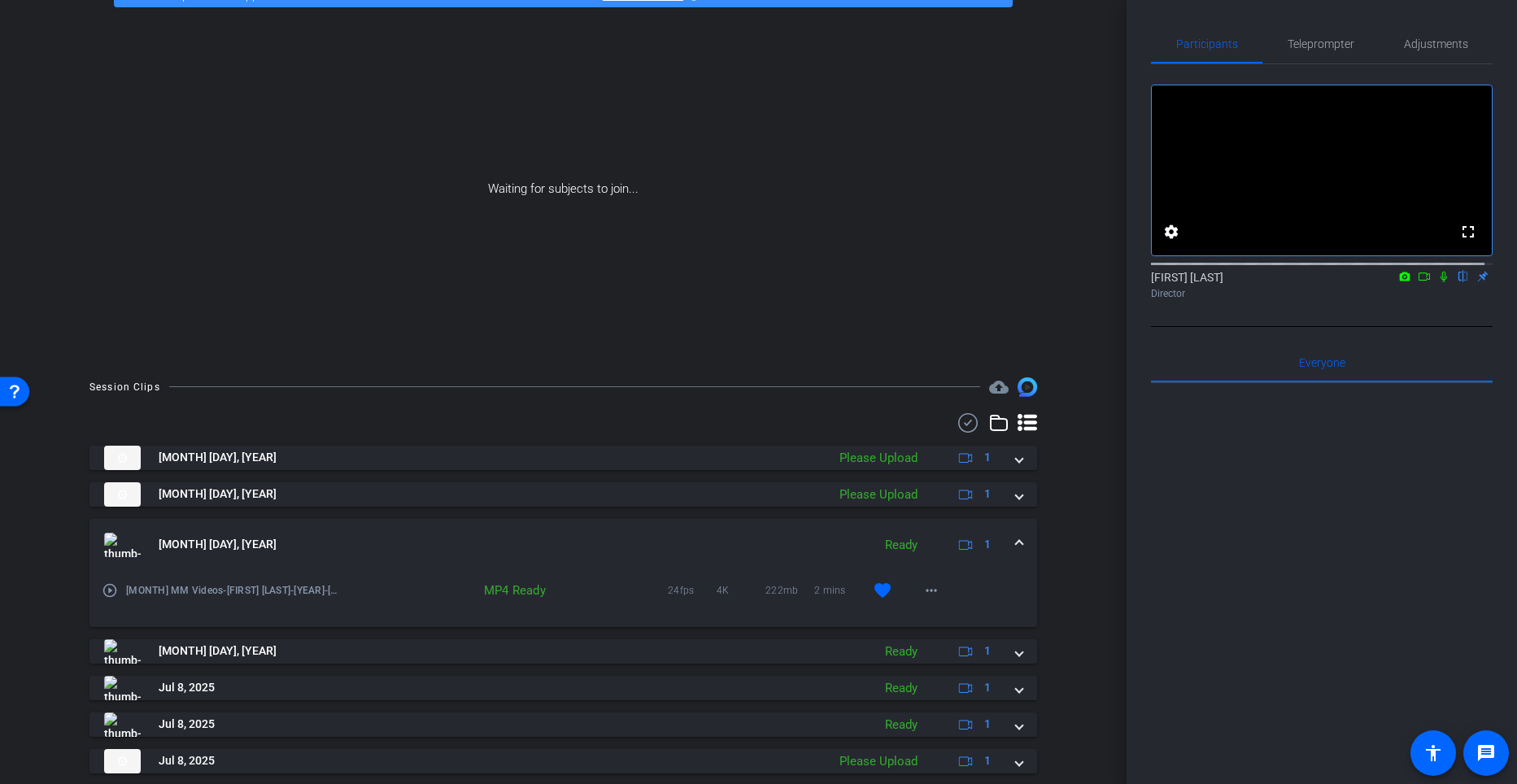 click on "play_circle_outline" at bounding box center (110, 590) 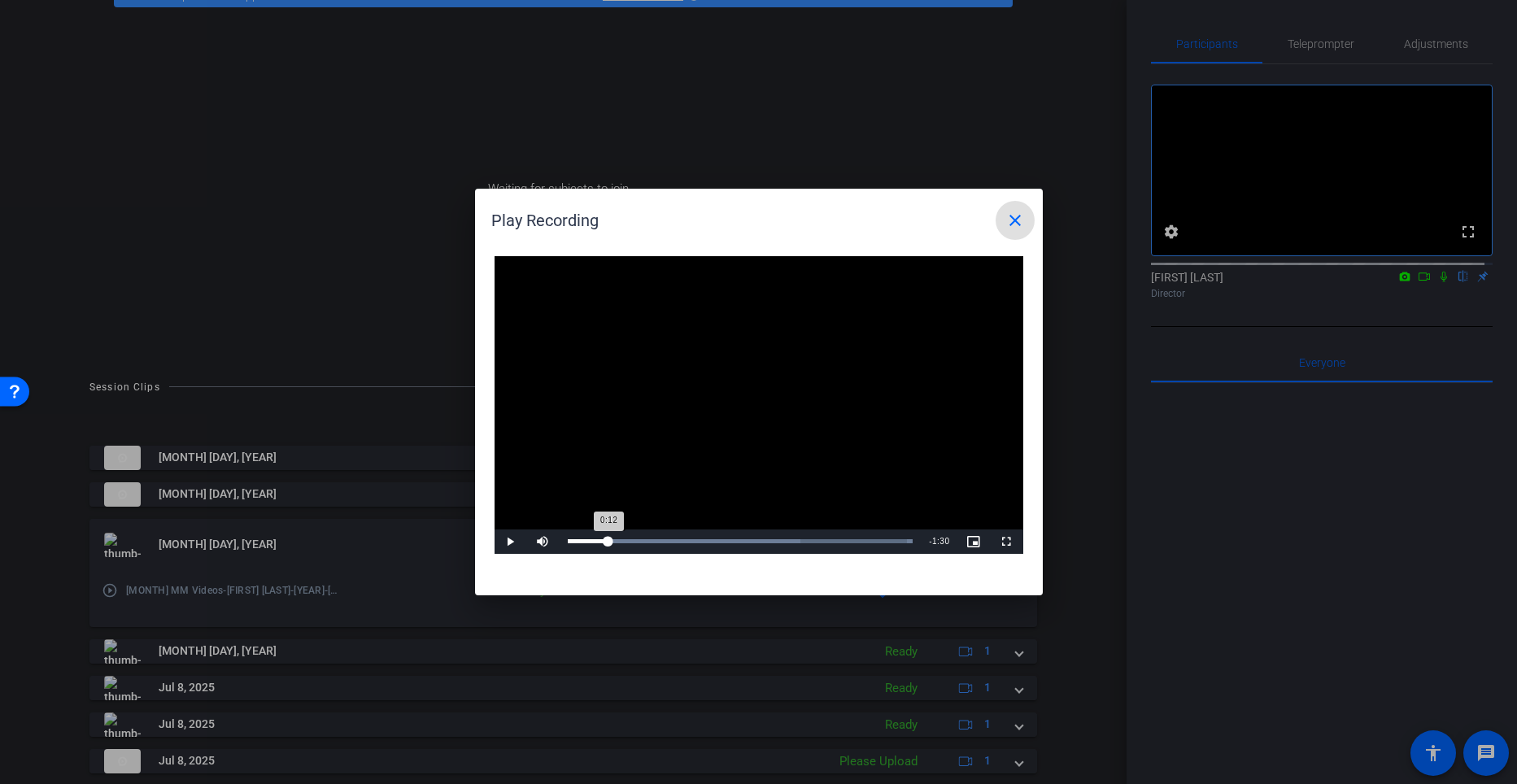 click on "Loaded :  100.00% 0:12 0:12" at bounding box center (740, 542) 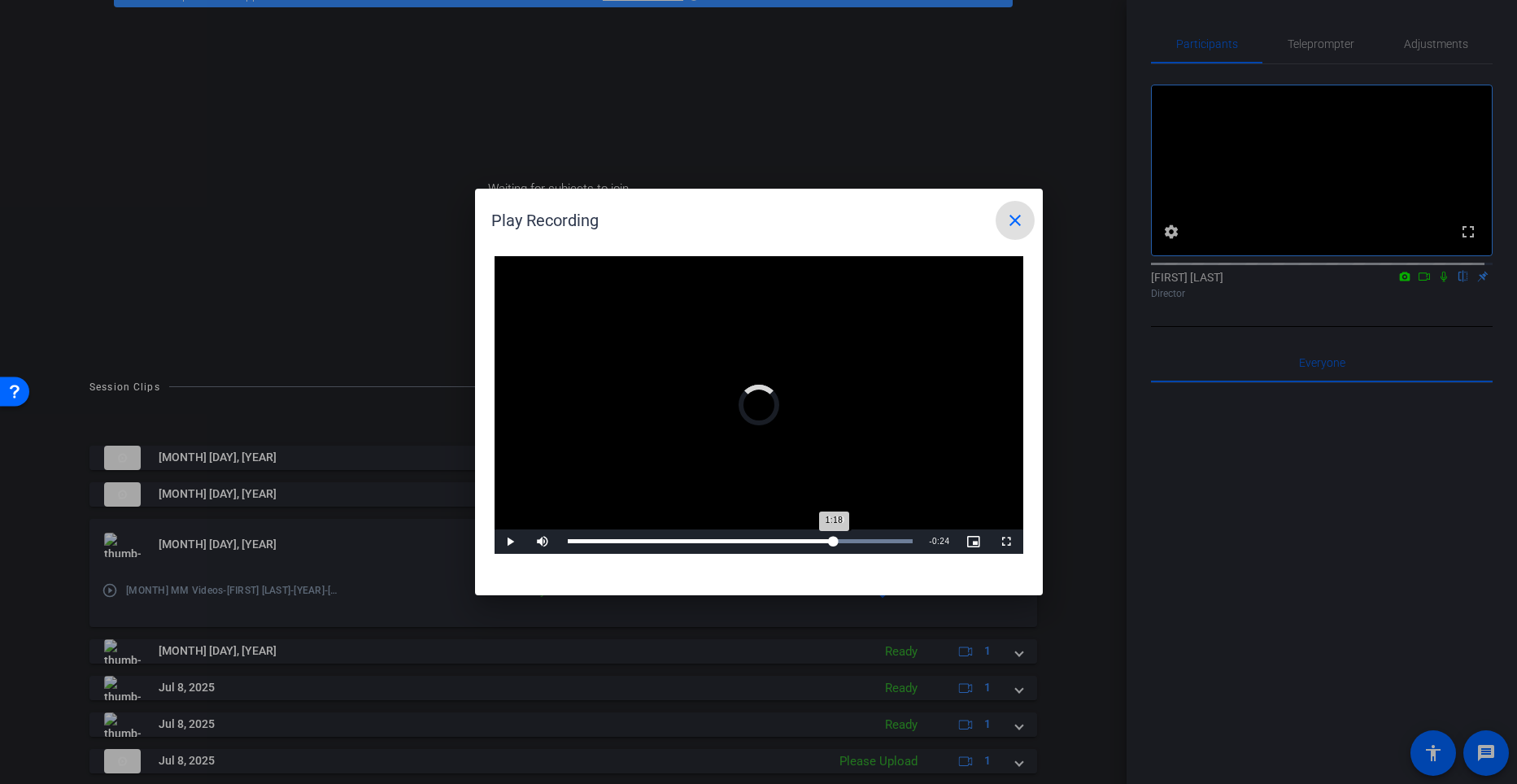 click on "Loaded :  100.00% 1:19 1:18" at bounding box center (740, 541) 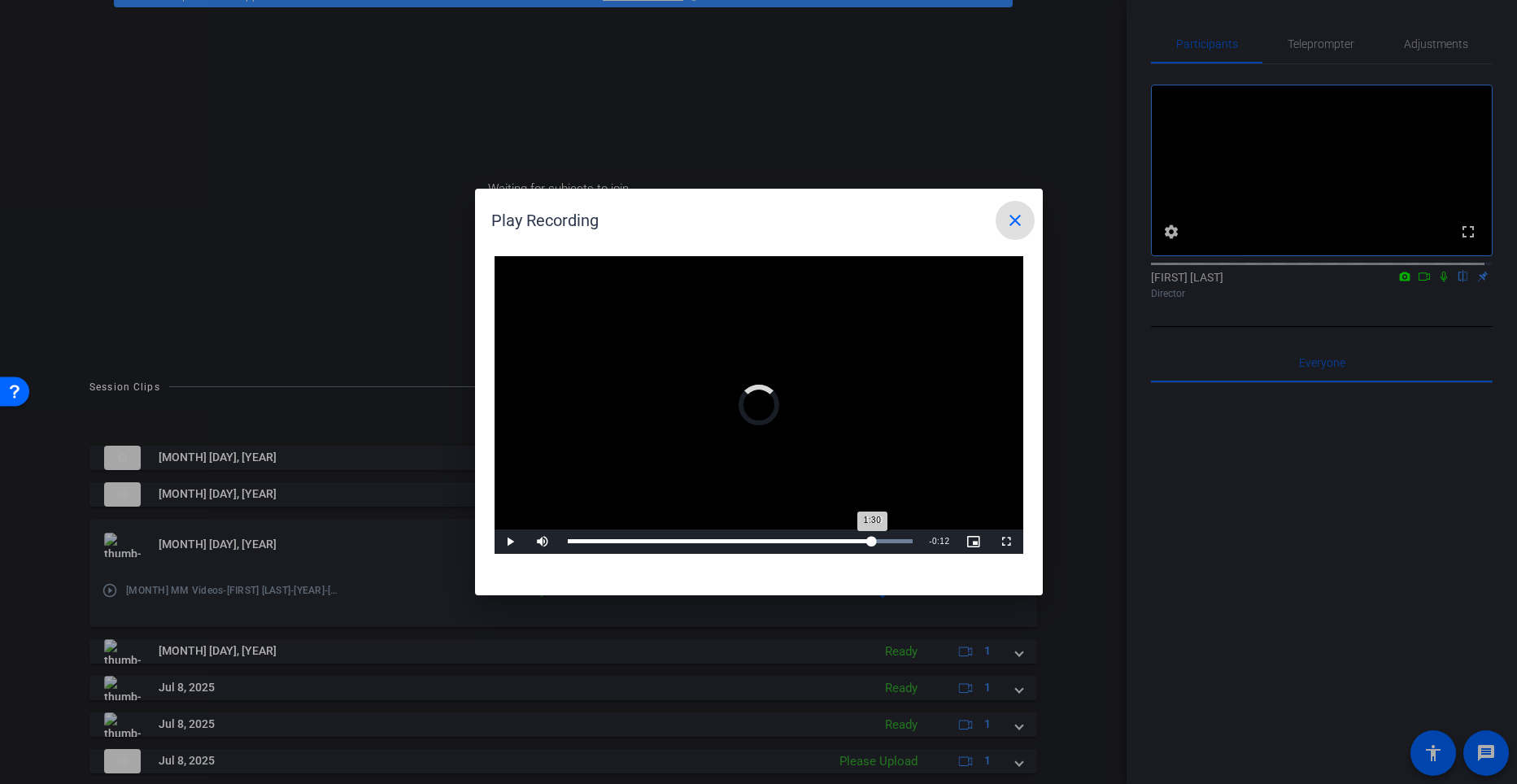 click on "Loaded :  100.00% 1:30 1:30" at bounding box center [740, 541] 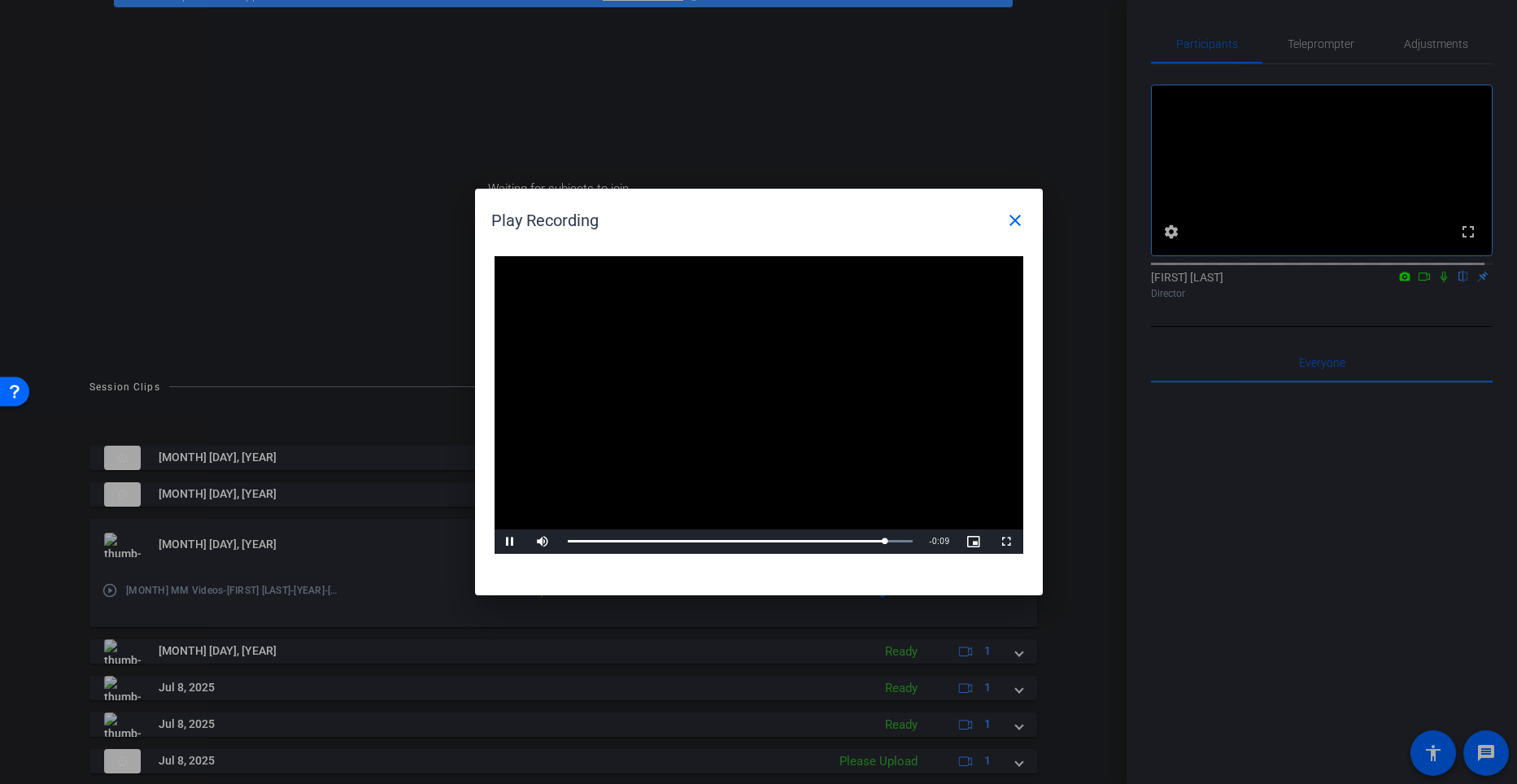 drag, startPoint x: 873, startPoint y: 542, endPoint x: 734, endPoint y: 194, distance: 374.73324 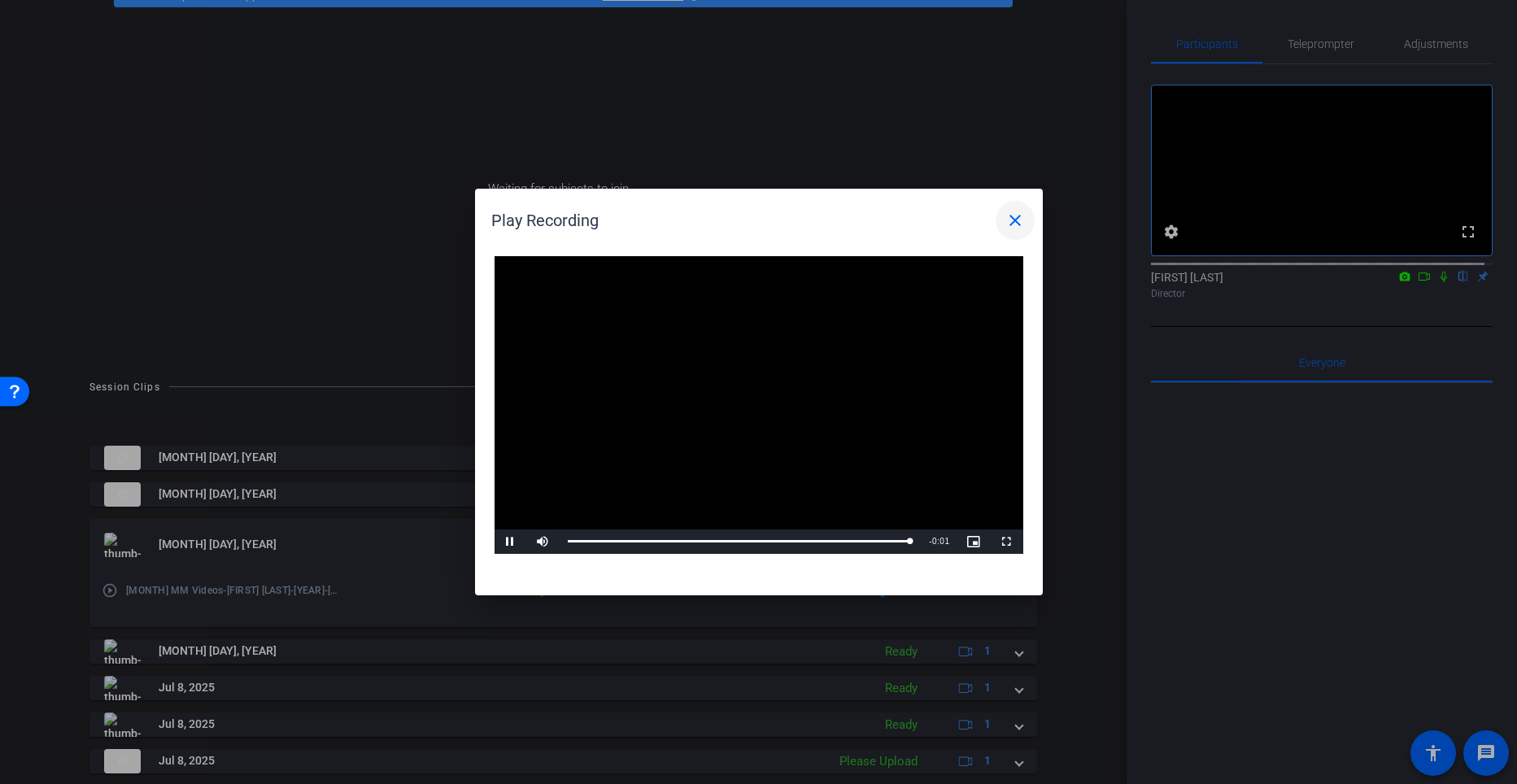 click on "close" at bounding box center [1015, 220] 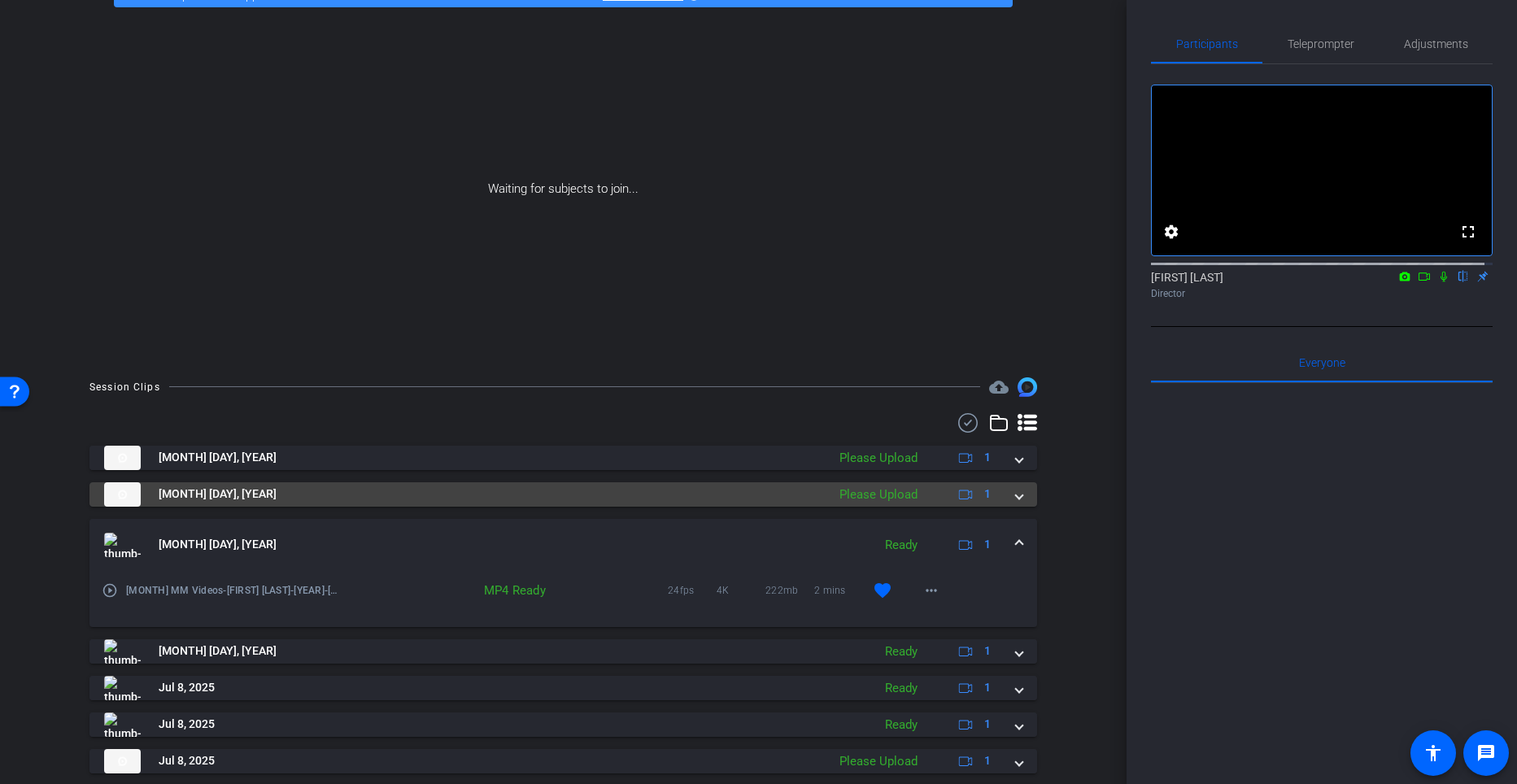 click on "Jul 11, 2025" at bounding box center [461, 494] 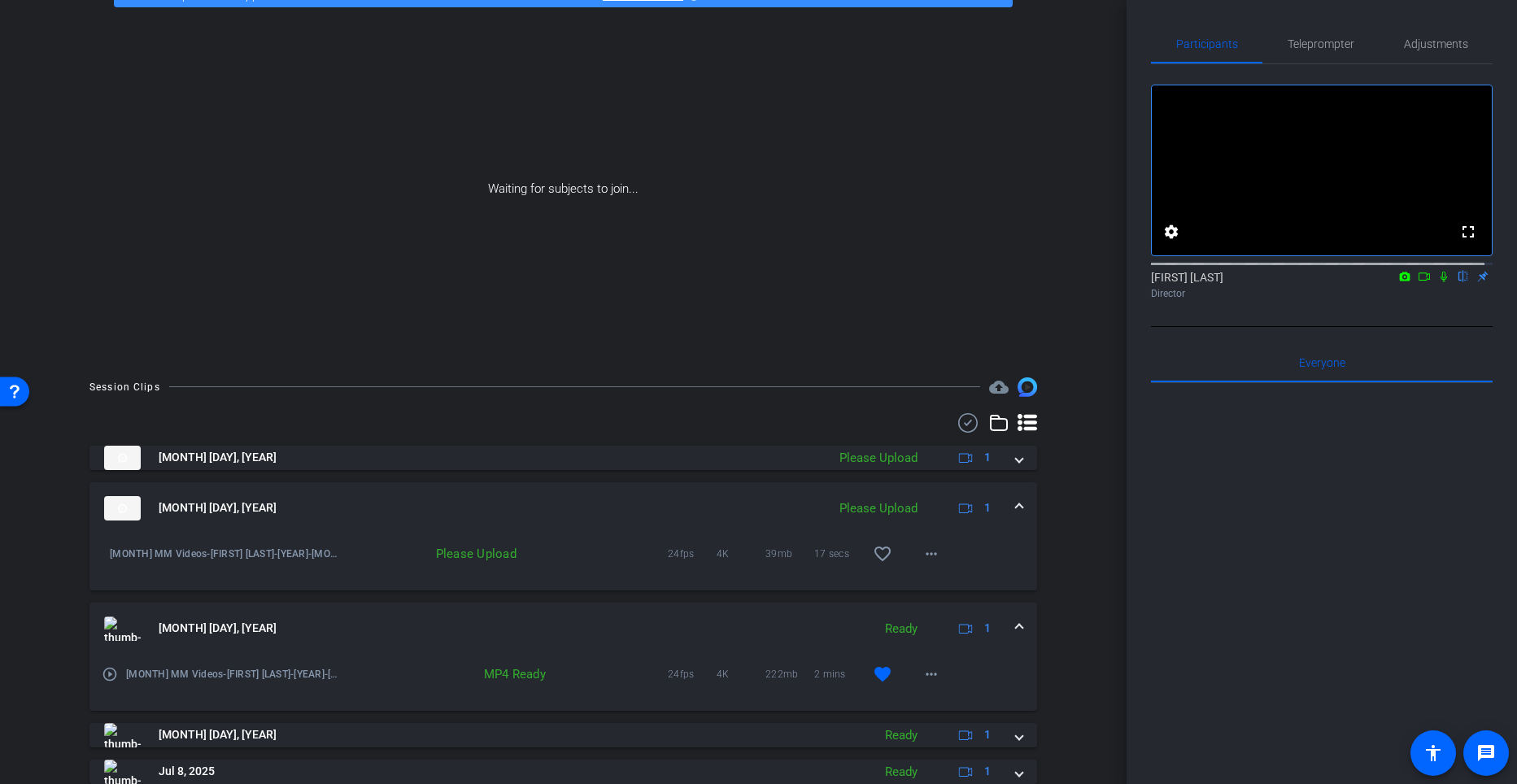 click on "Please Upload" at bounding box center (433, 554) 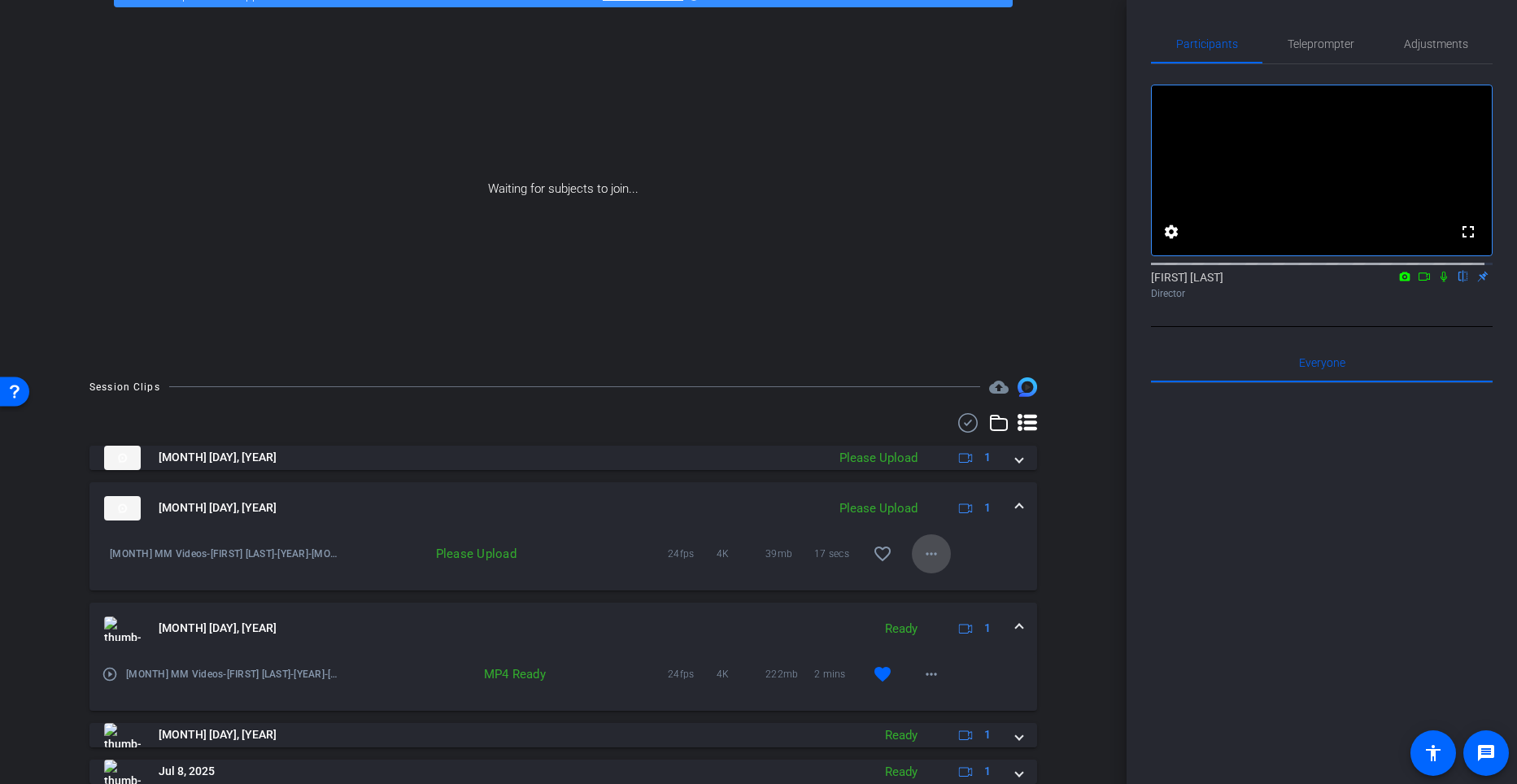click on "more_horiz" at bounding box center (931, 554) 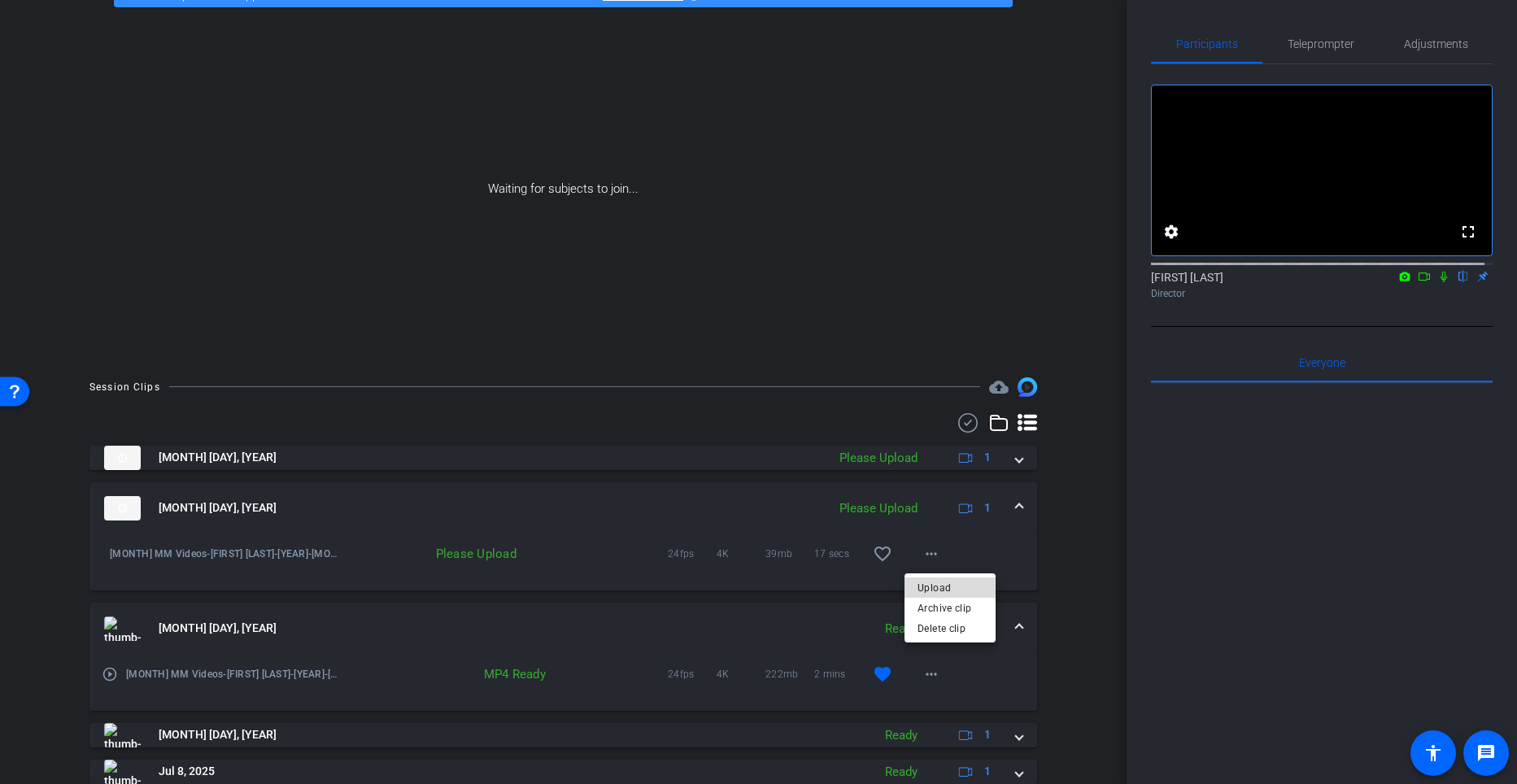 click on "Upload" at bounding box center (950, 587) 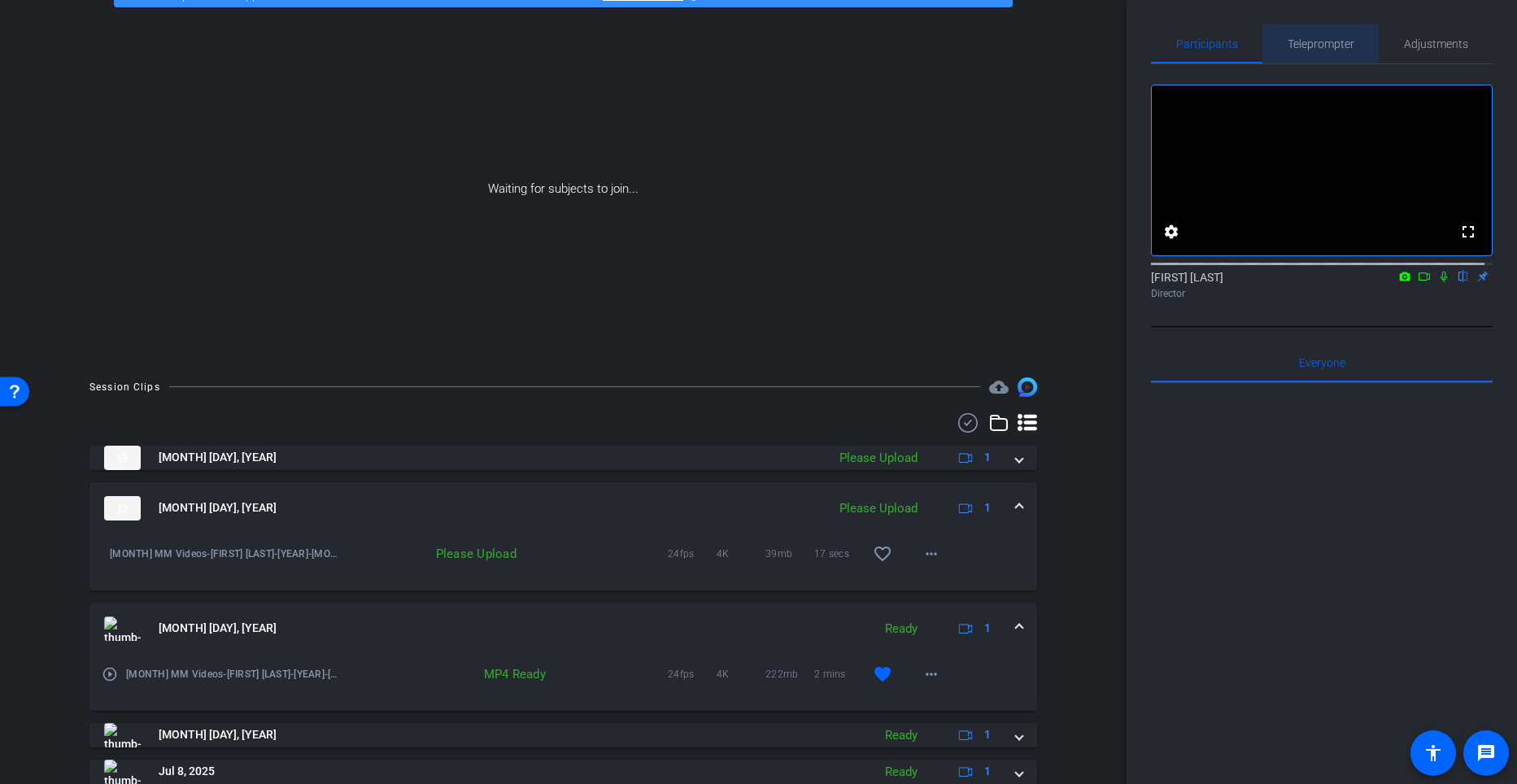 click on "Teleprompter" at bounding box center [1321, 44] 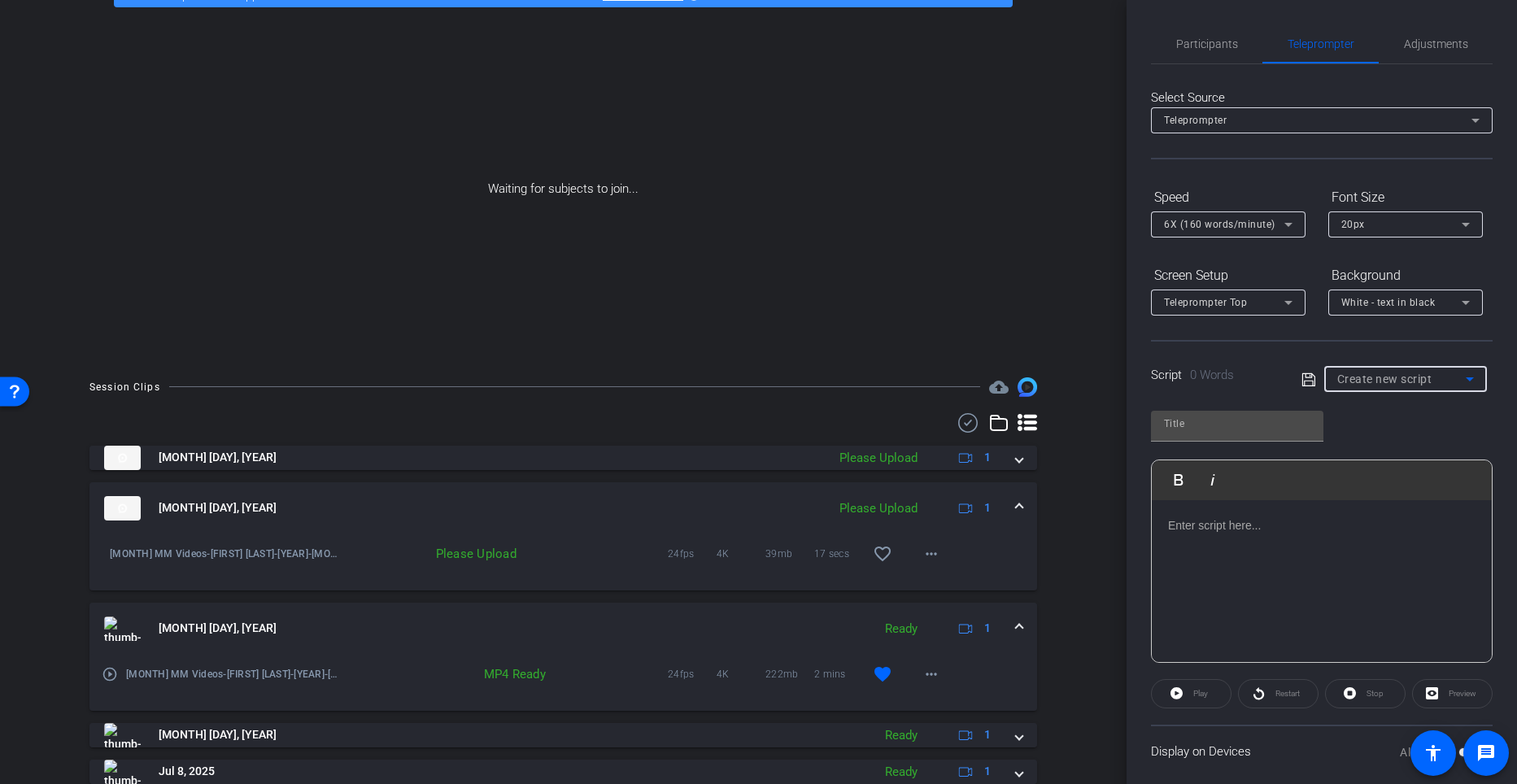 click on "Create new script" at bounding box center [1384, 379] 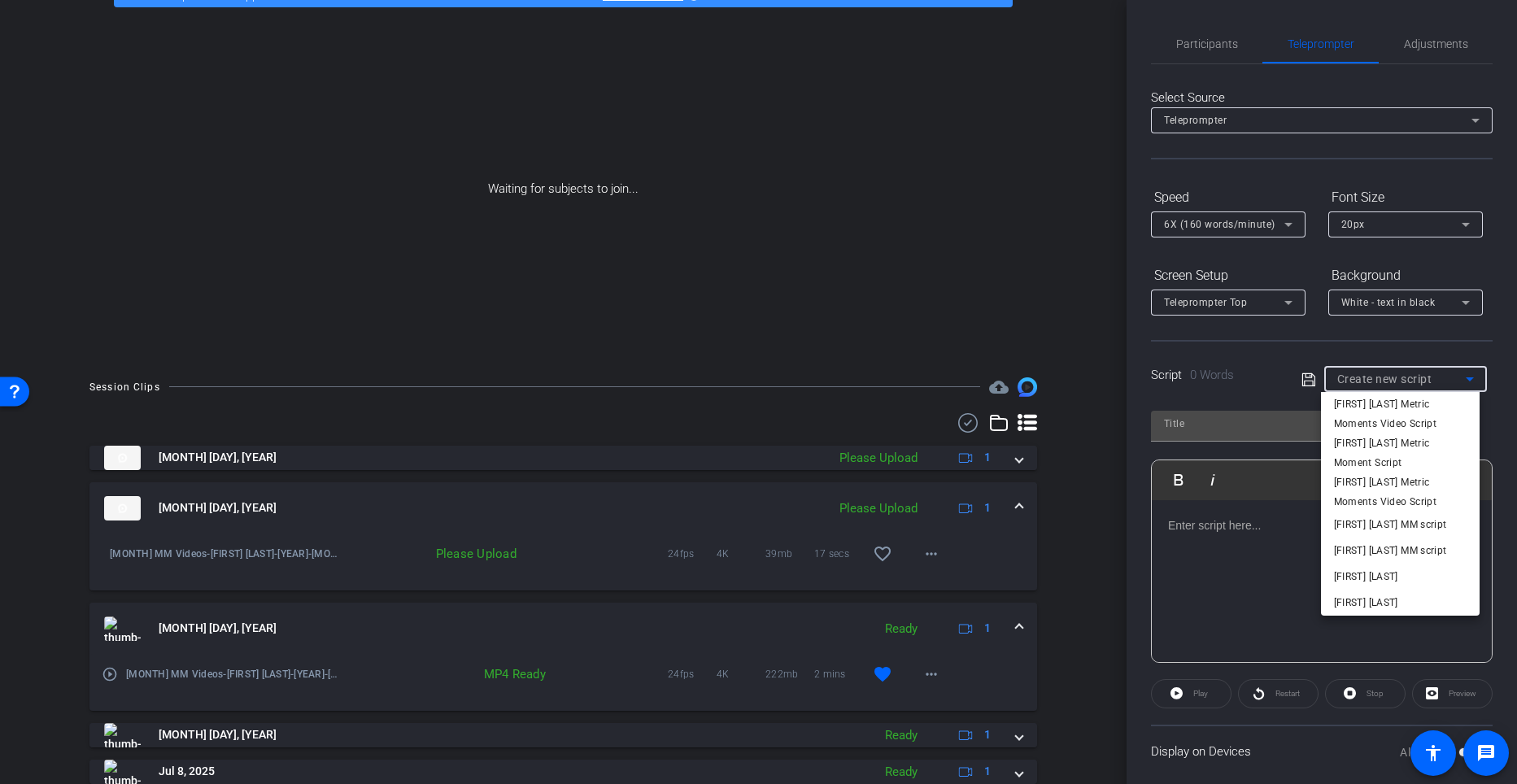 scroll, scrollTop: 148, scrollLeft: 0, axis: vertical 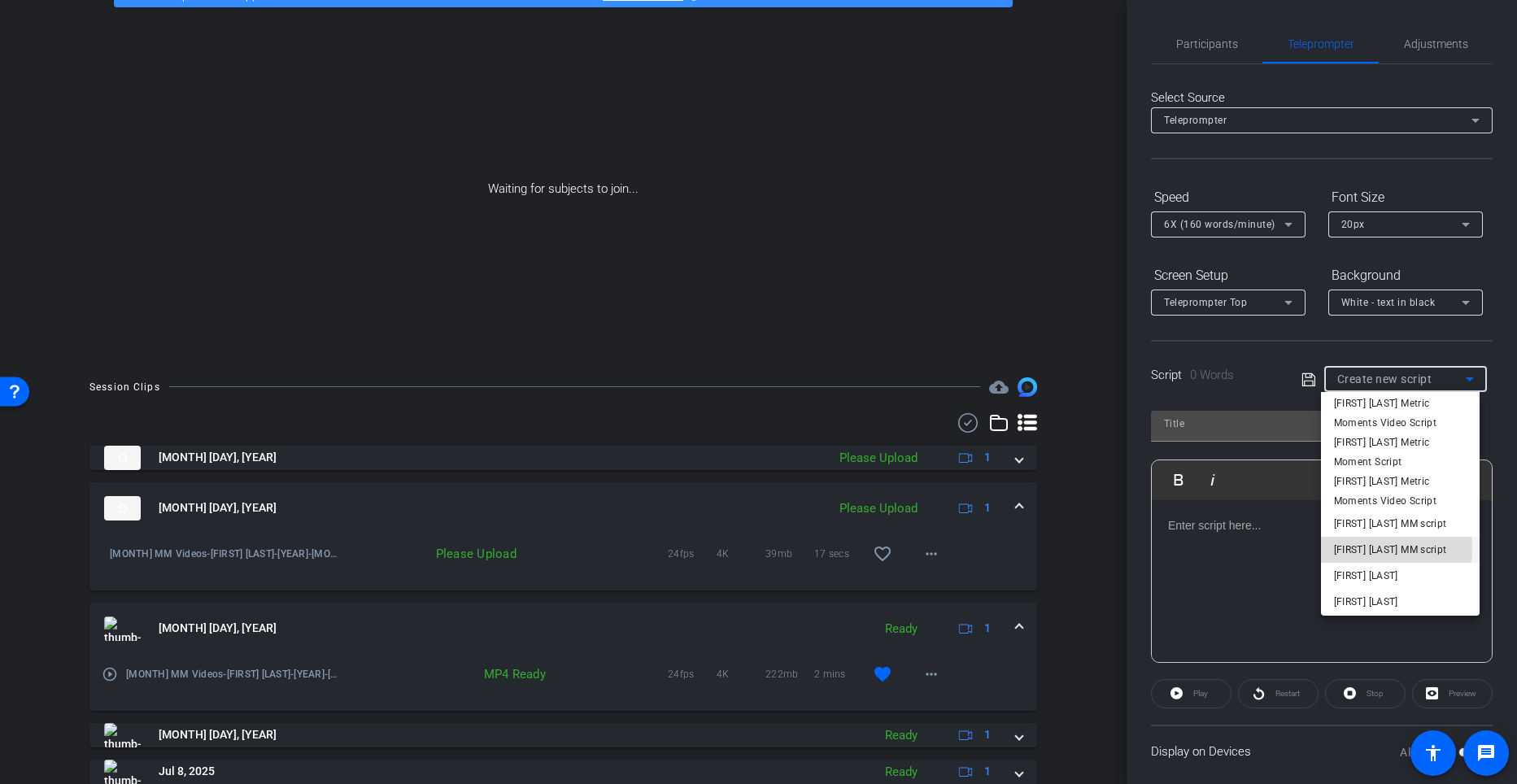 click on "Vivian Tran MM script" at bounding box center [1390, 550] 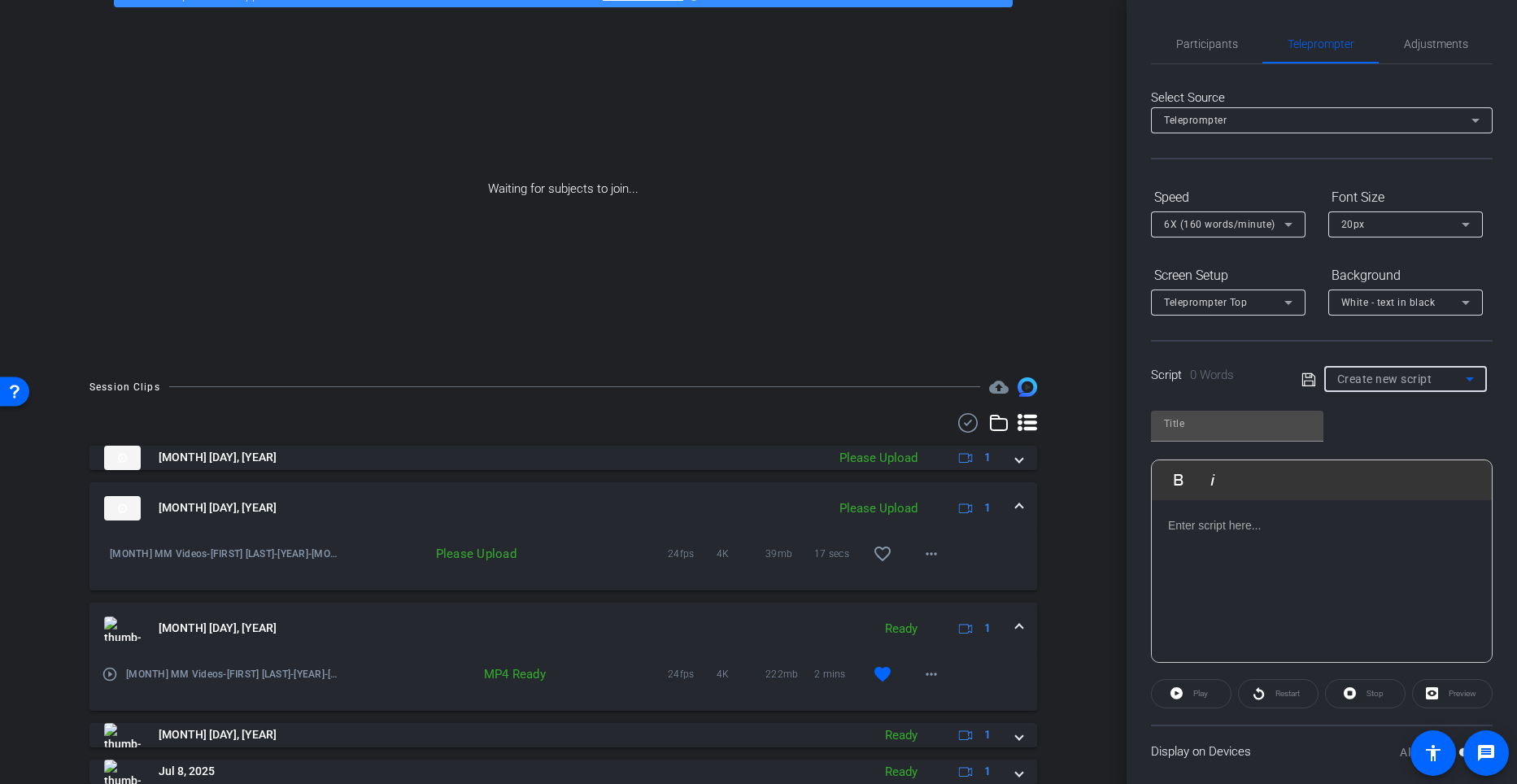 type on "Vivian Tran MM script" 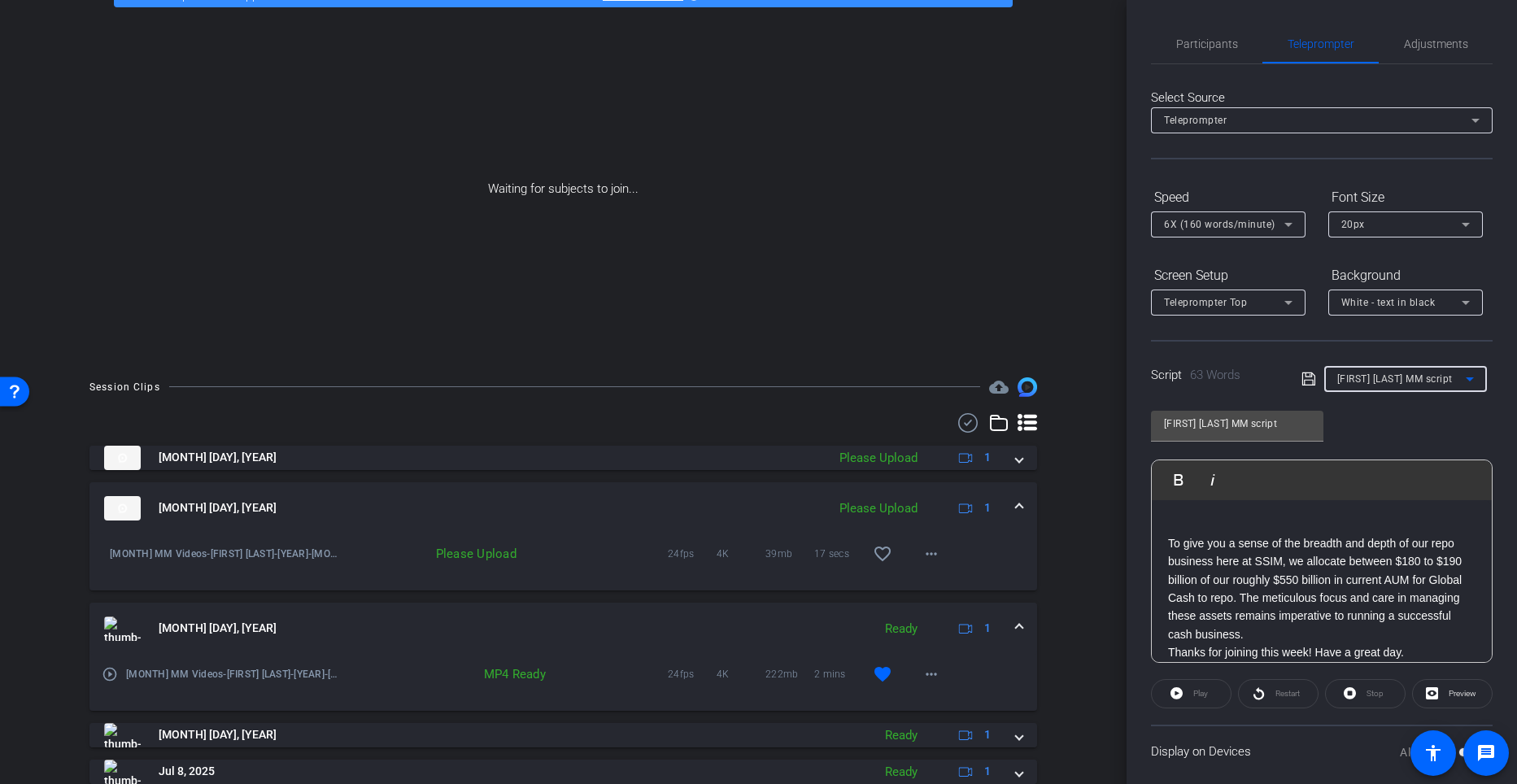 scroll, scrollTop: 15, scrollLeft: 0, axis: vertical 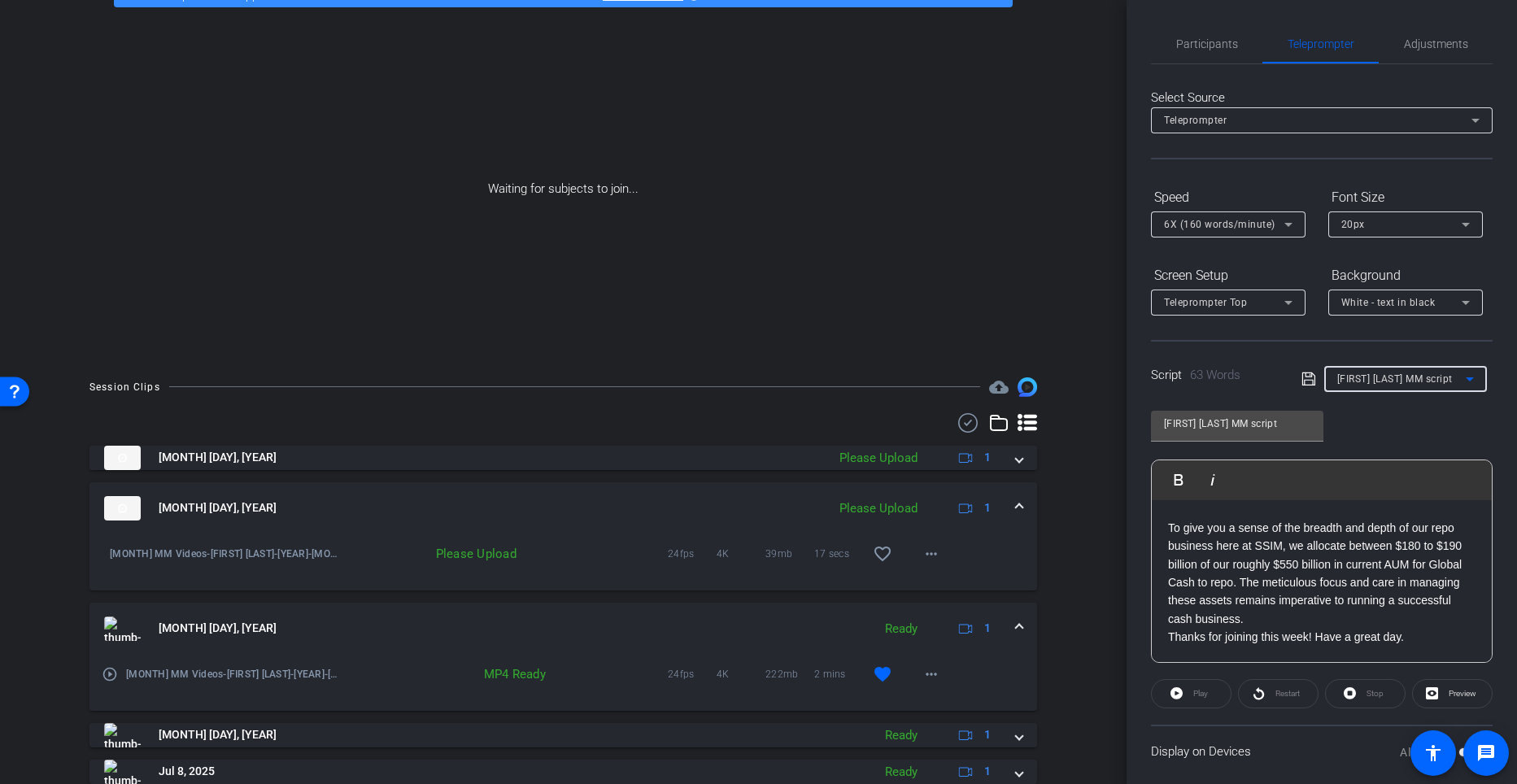 click 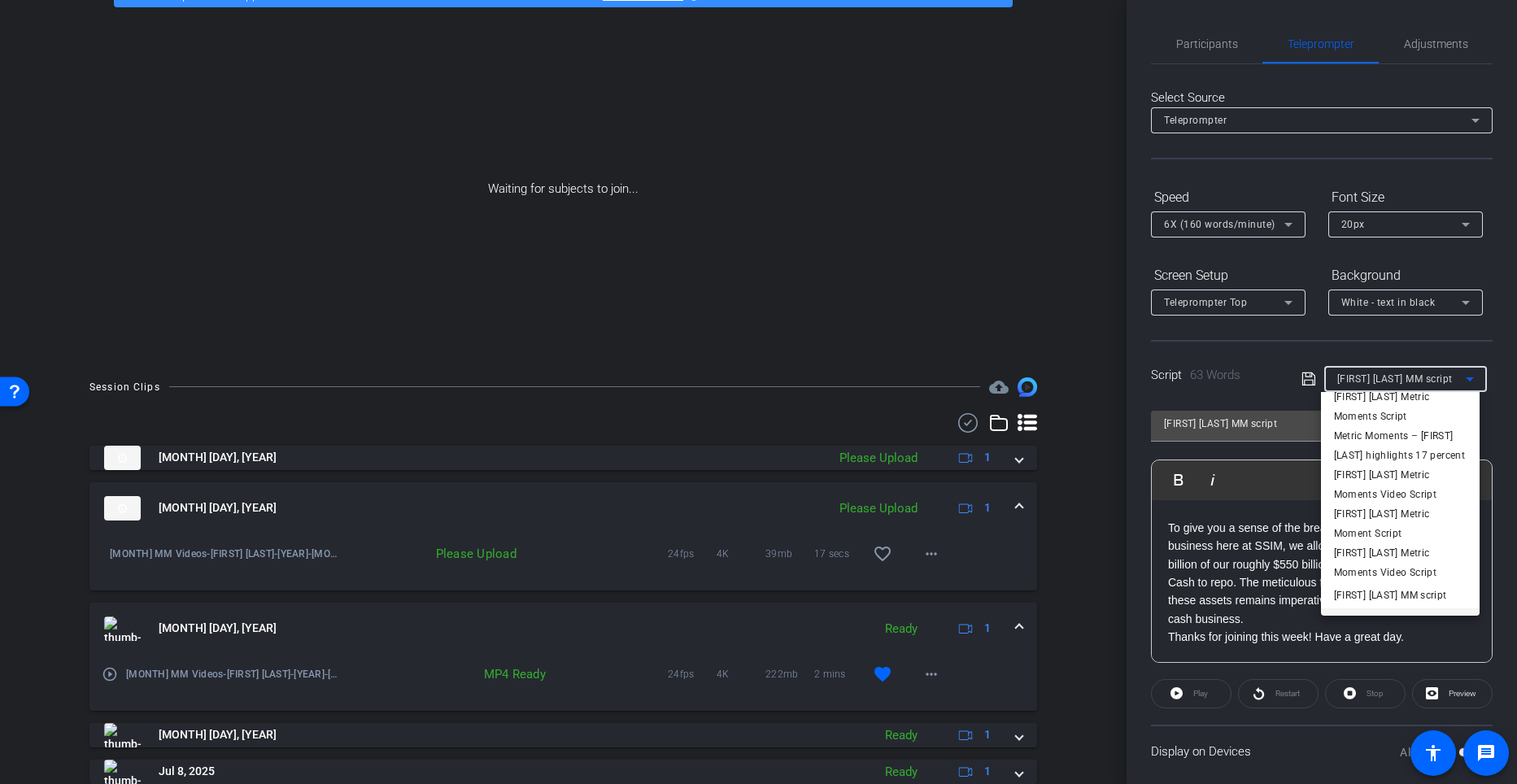 scroll, scrollTop: 154, scrollLeft: 0, axis: vertical 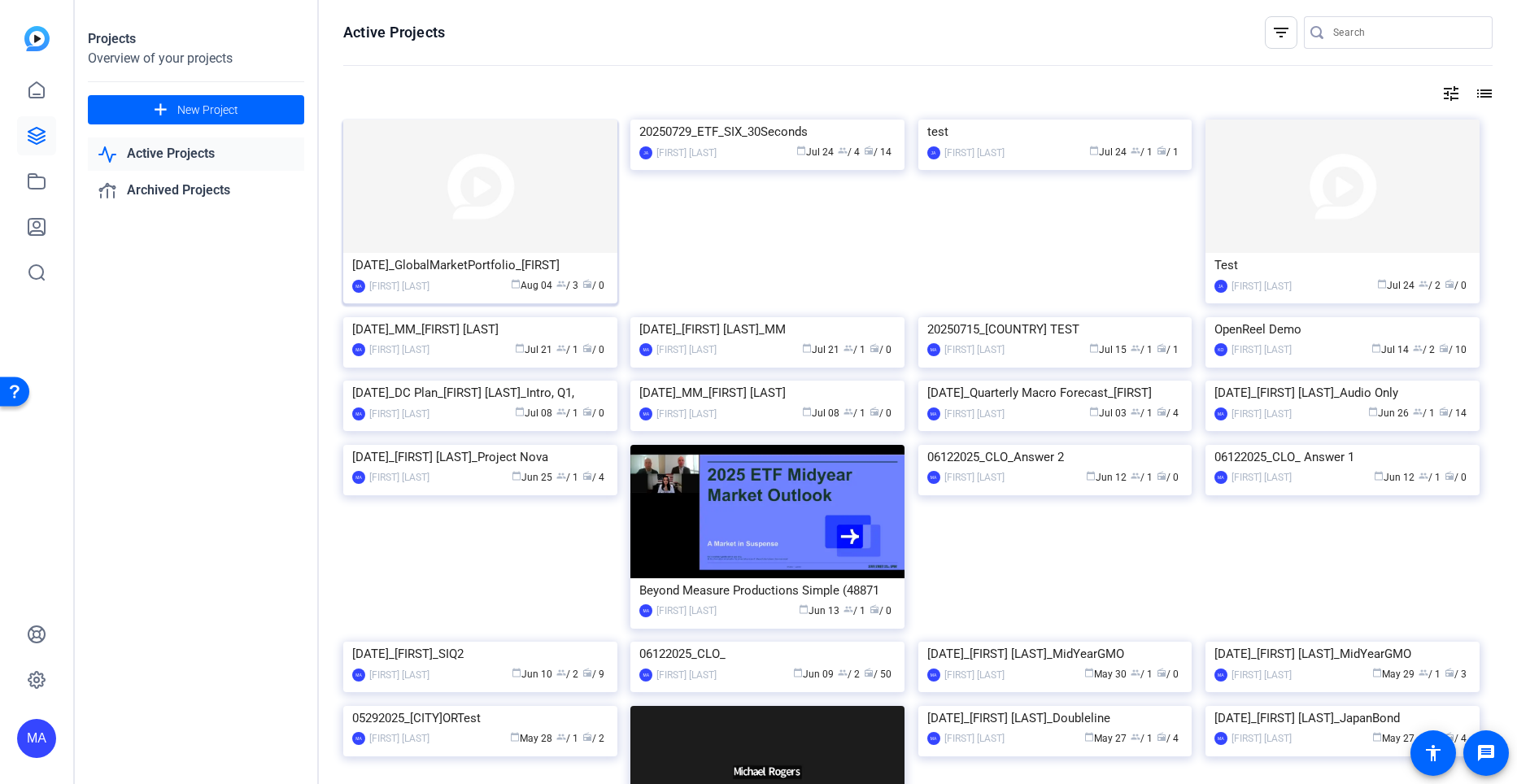click 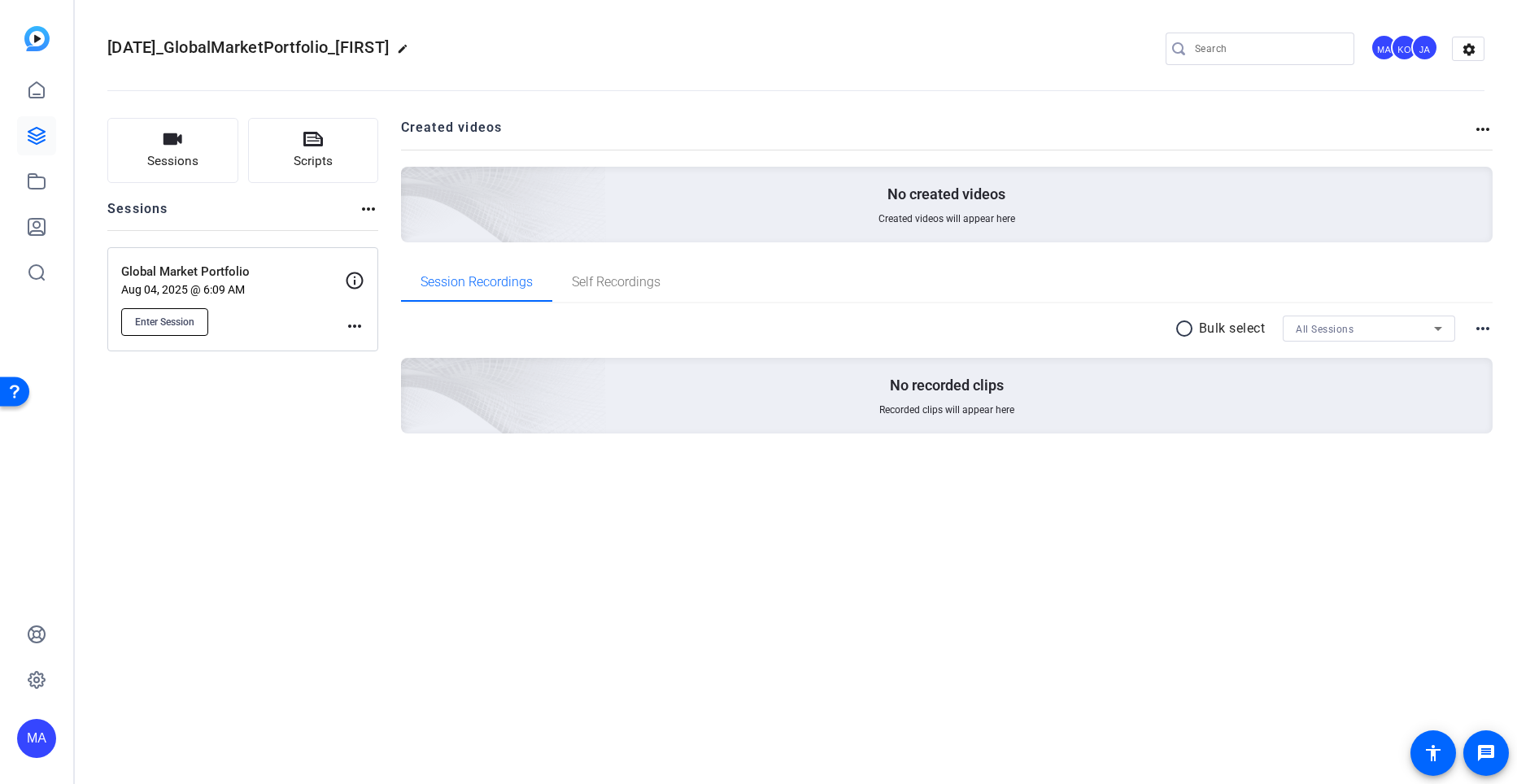 click on "Enter Session" 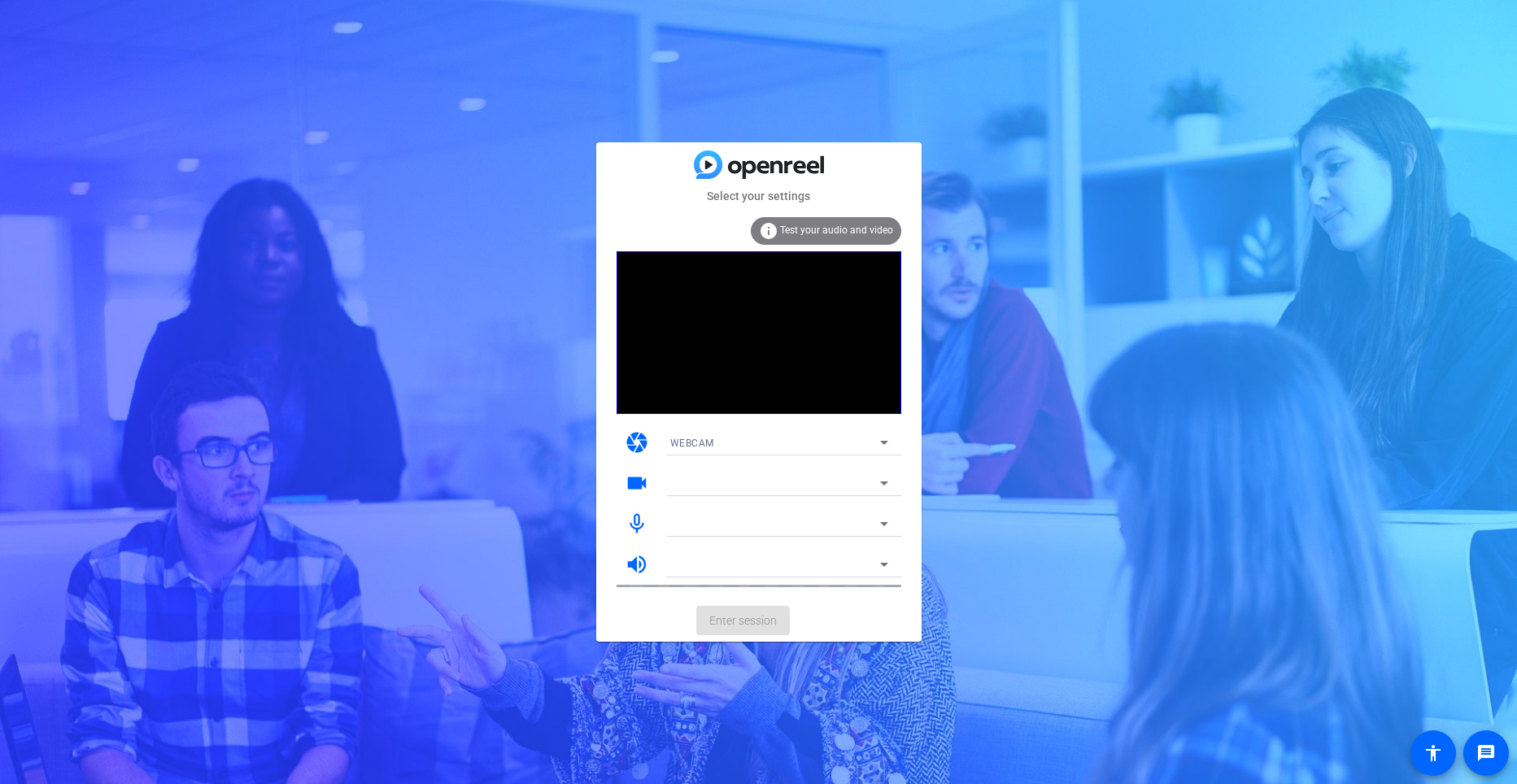 scroll, scrollTop: 0, scrollLeft: 0, axis: both 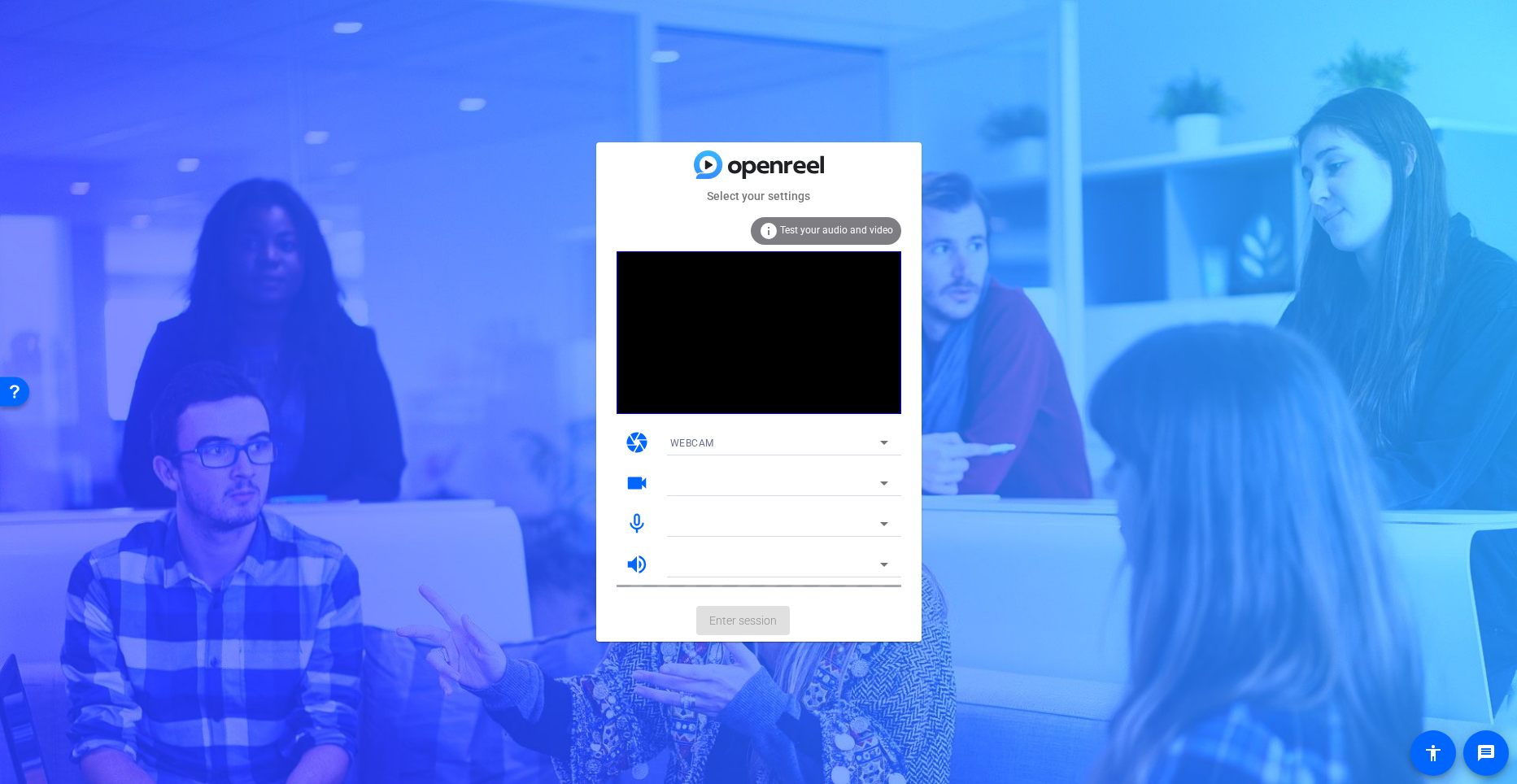 click on "Enter session" 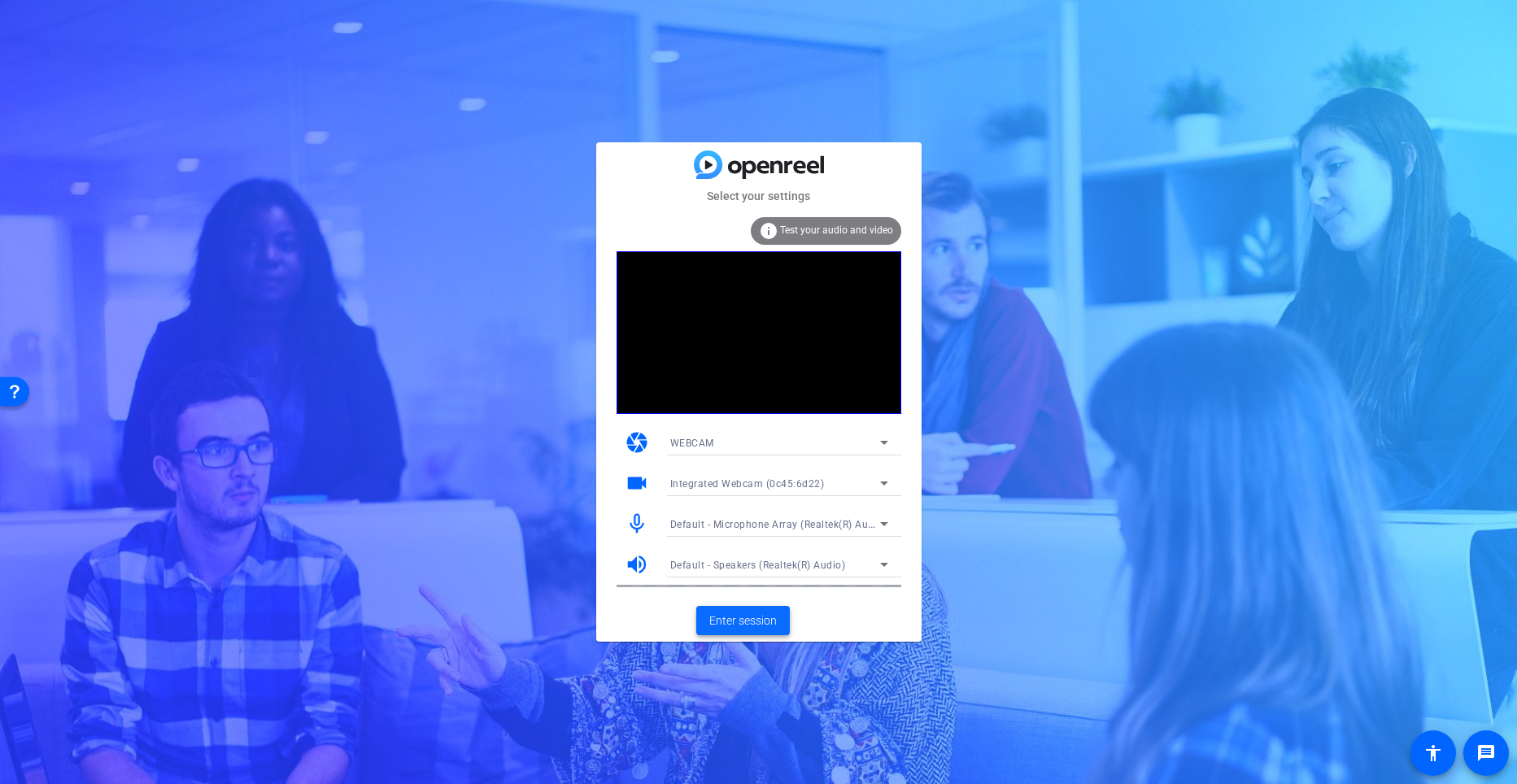 click on "Enter session" 